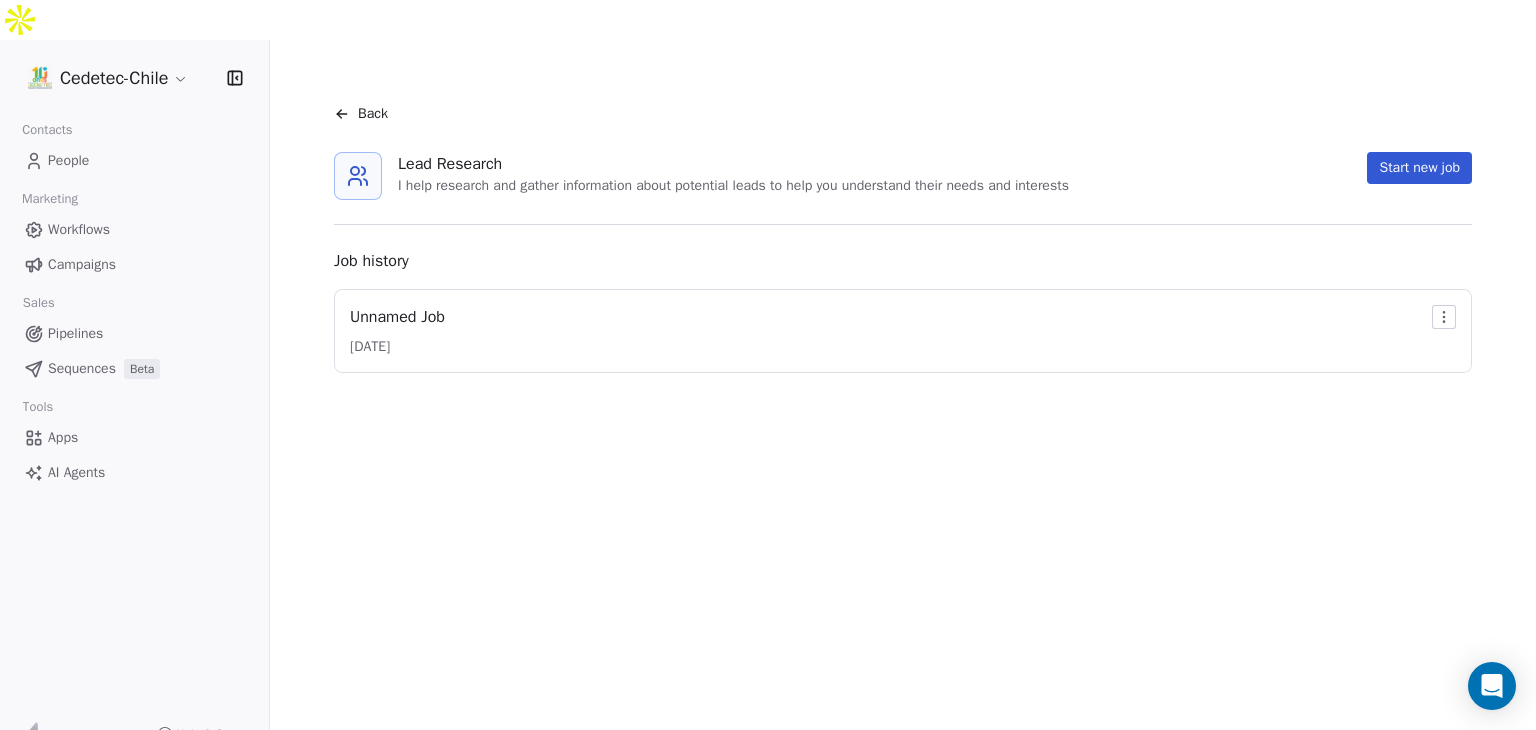 scroll, scrollTop: 0, scrollLeft: 0, axis: both 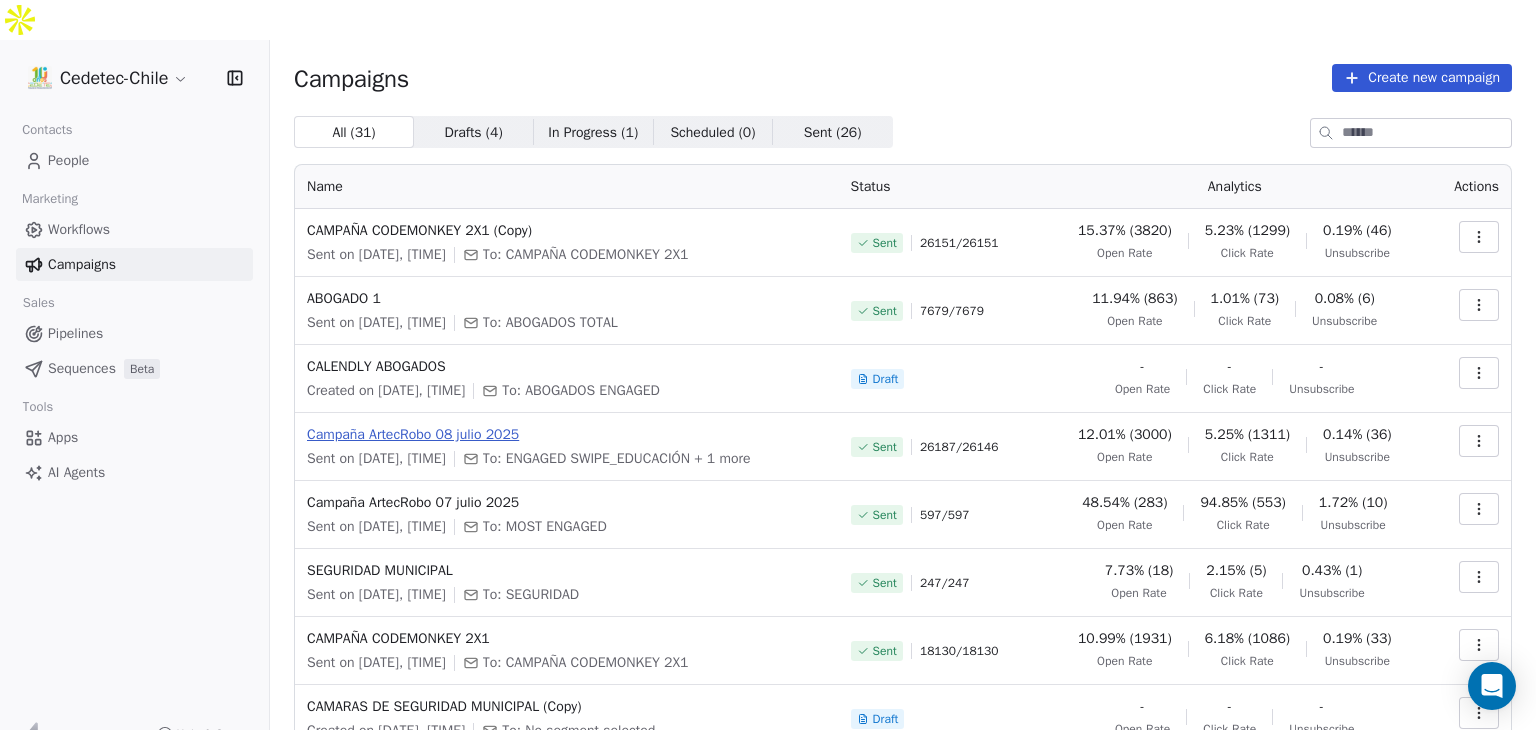 click on "Campaña ArtecRobo 08 julio 2025" at bounding box center [567, 435] 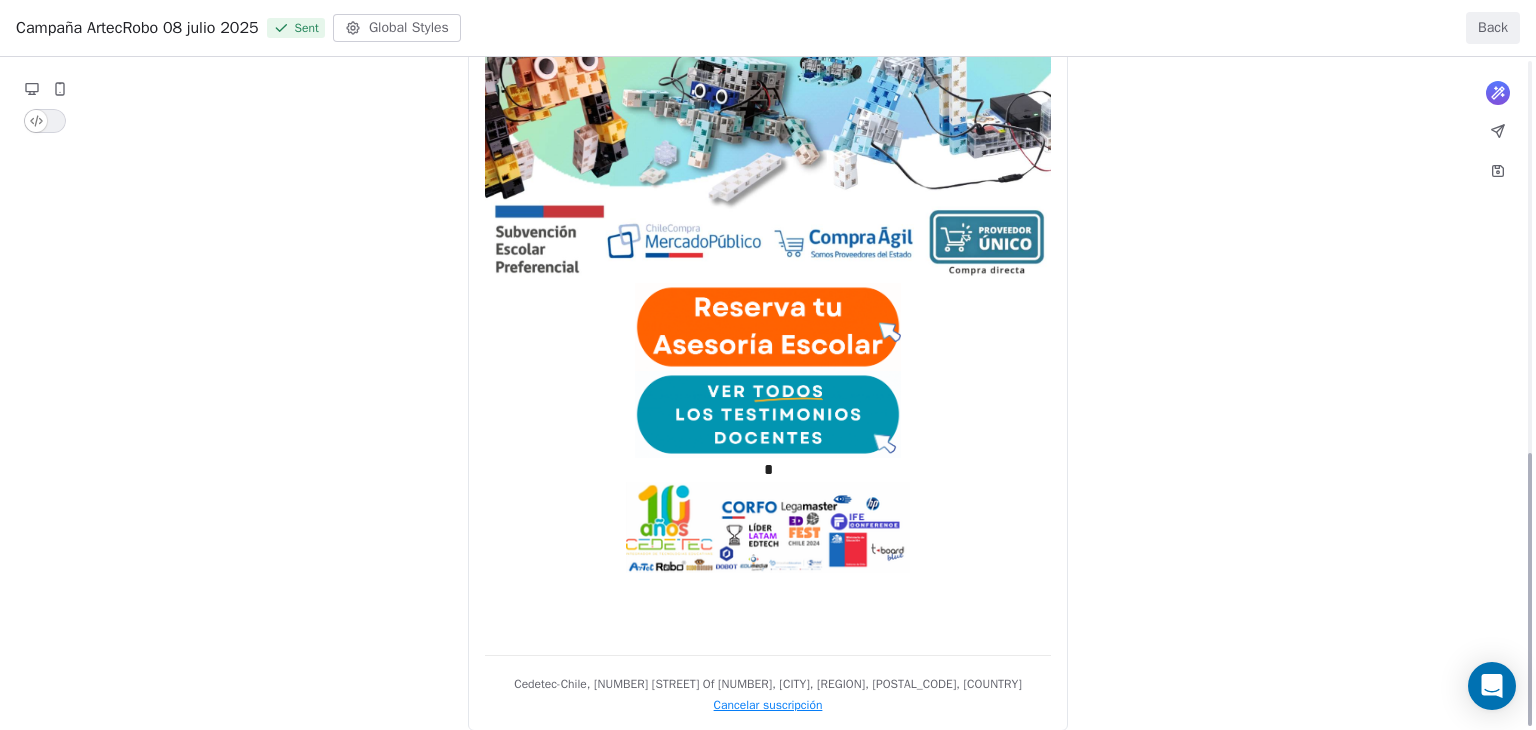 scroll, scrollTop: 967, scrollLeft: 0, axis: vertical 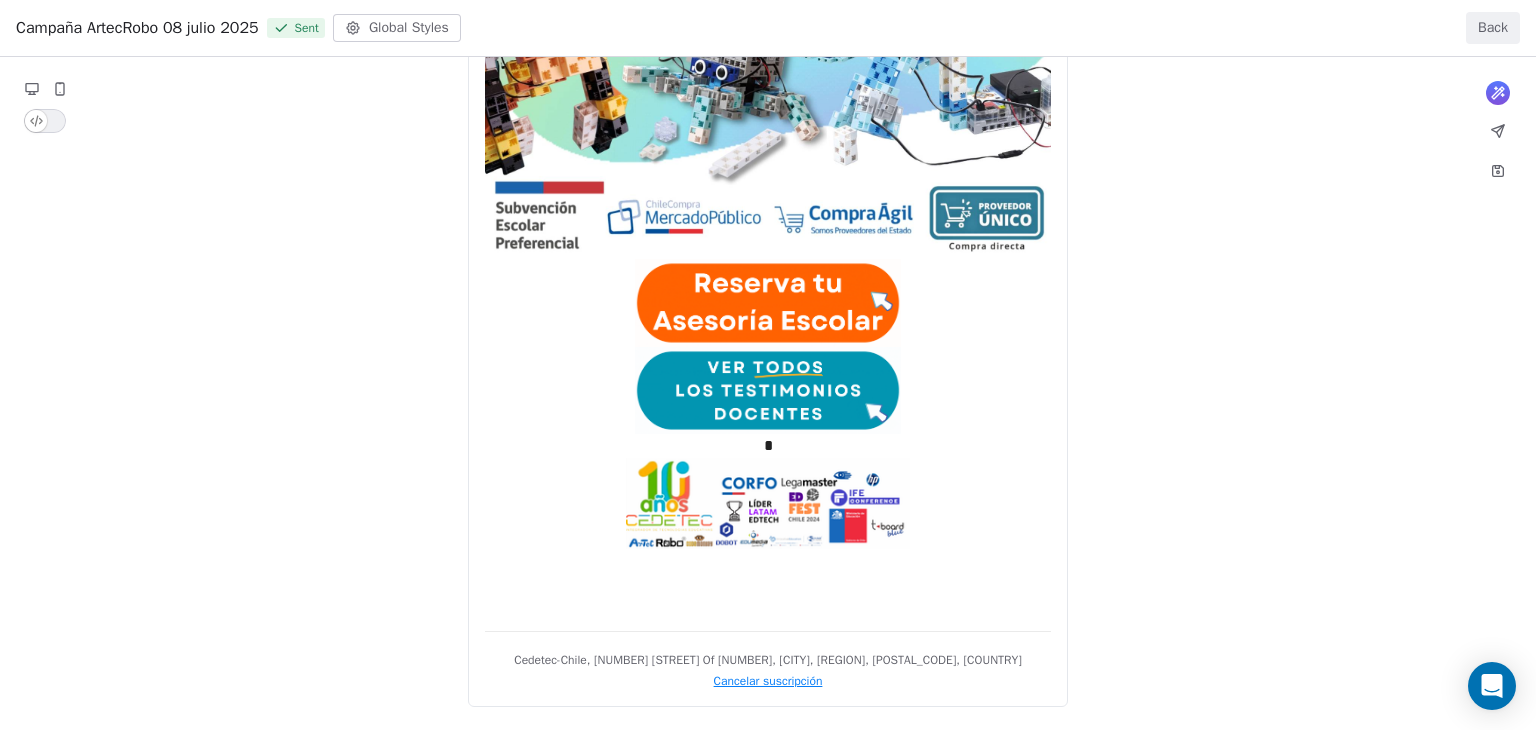 click on "**********" at bounding box center [768, -111] 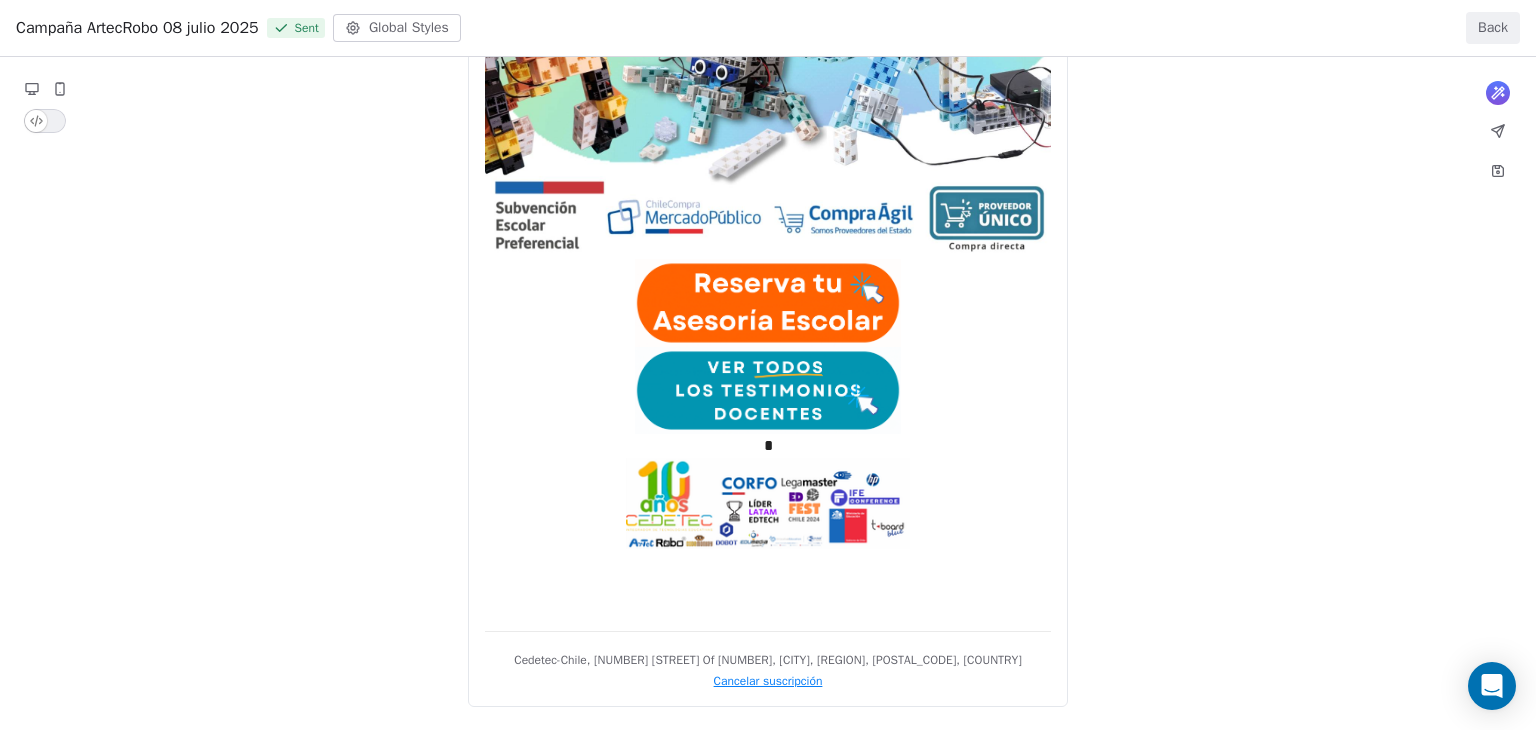 click on "**********" at bounding box center [768, -111] 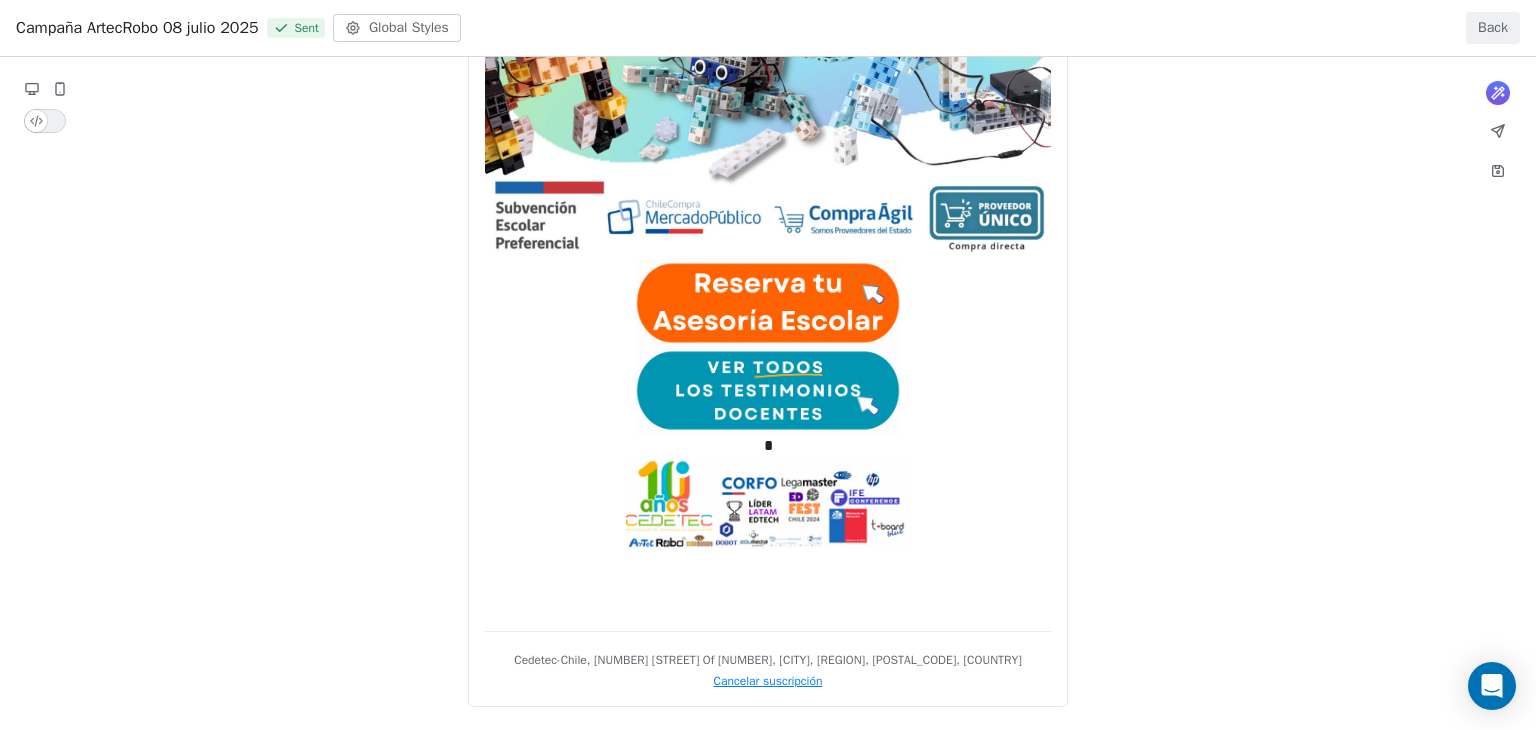click on "**********" at bounding box center (768, -111) 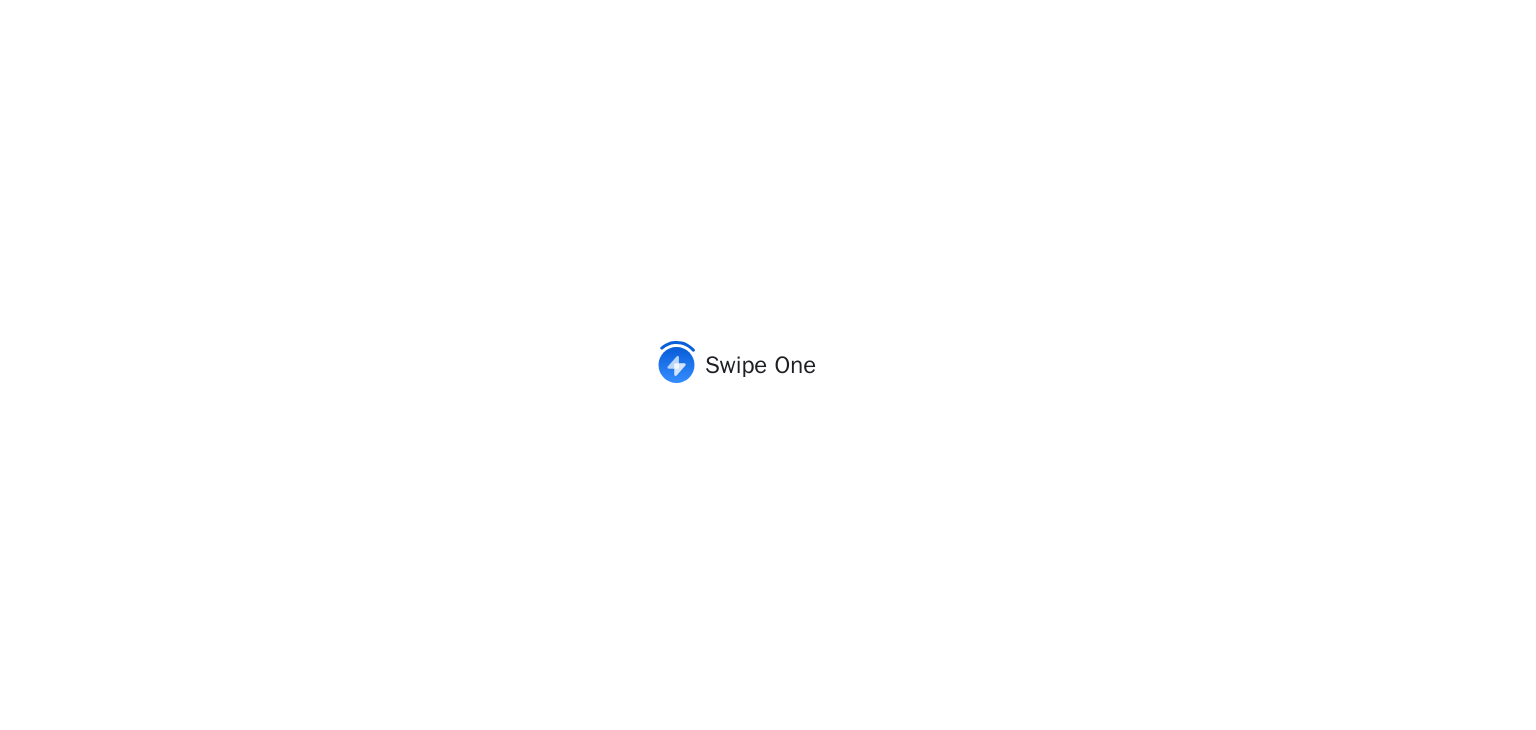 scroll, scrollTop: 0, scrollLeft: 0, axis: both 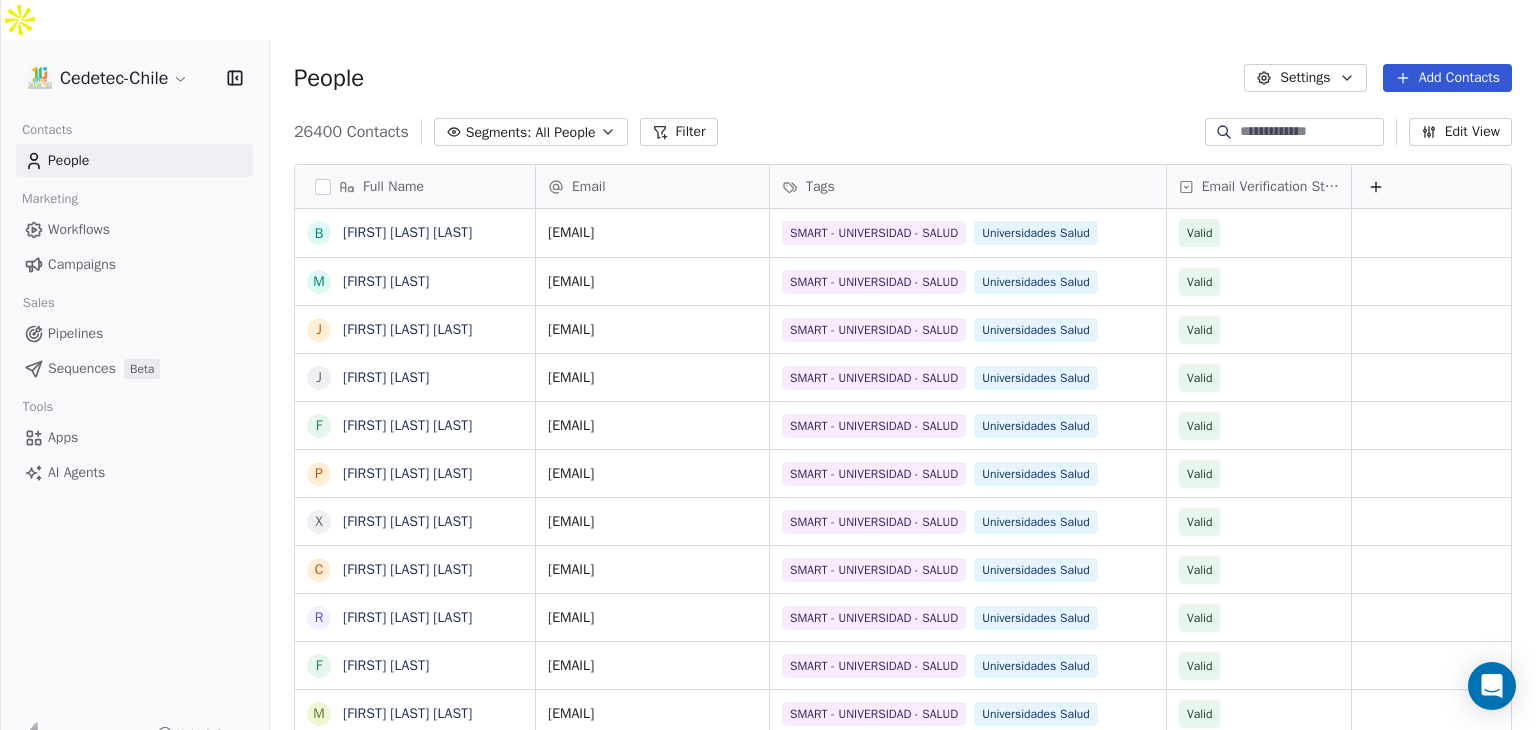 click on "Campaigns" at bounding box center (82, 264) 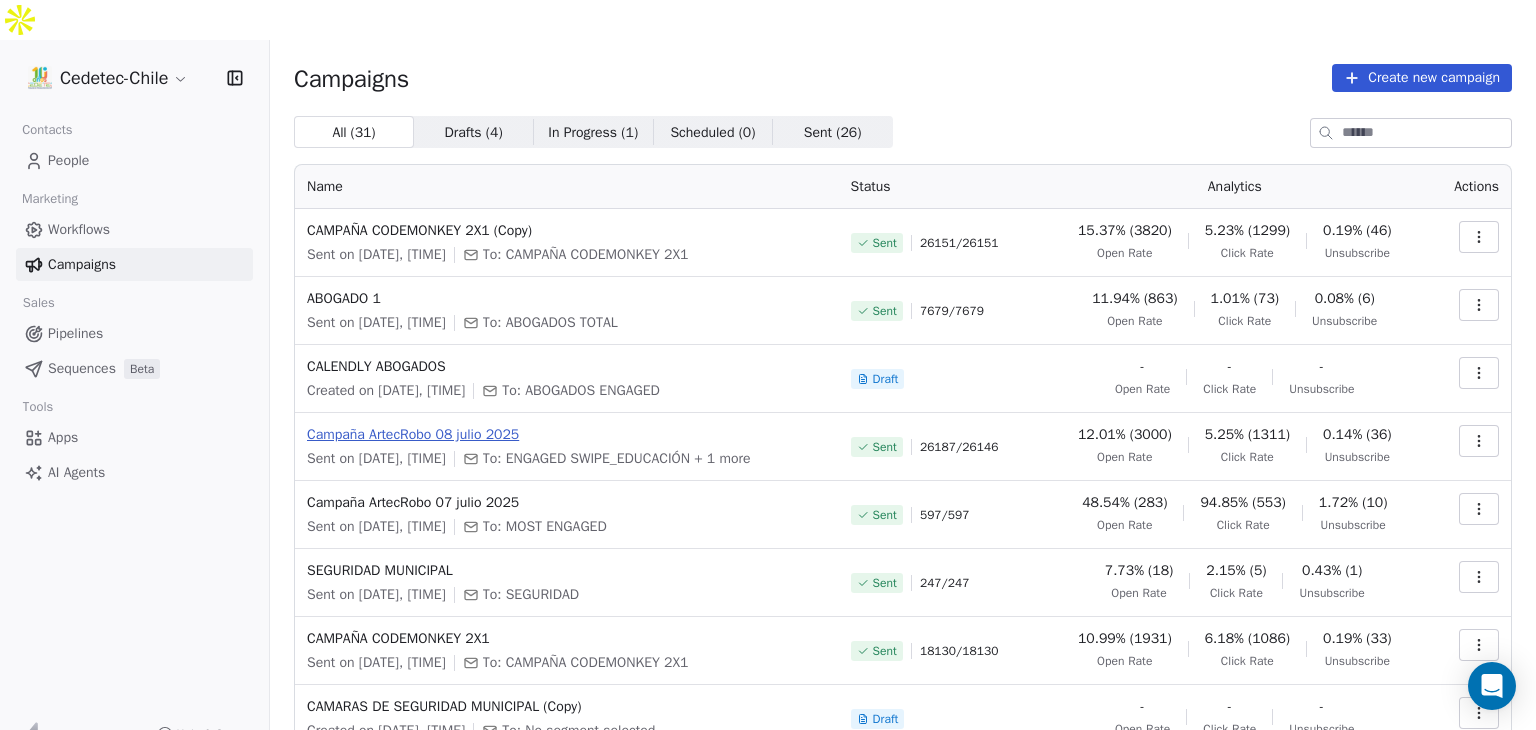 click on "Campaña ArtecRobo 08 julio 2025" at bounding box center (567, 435) 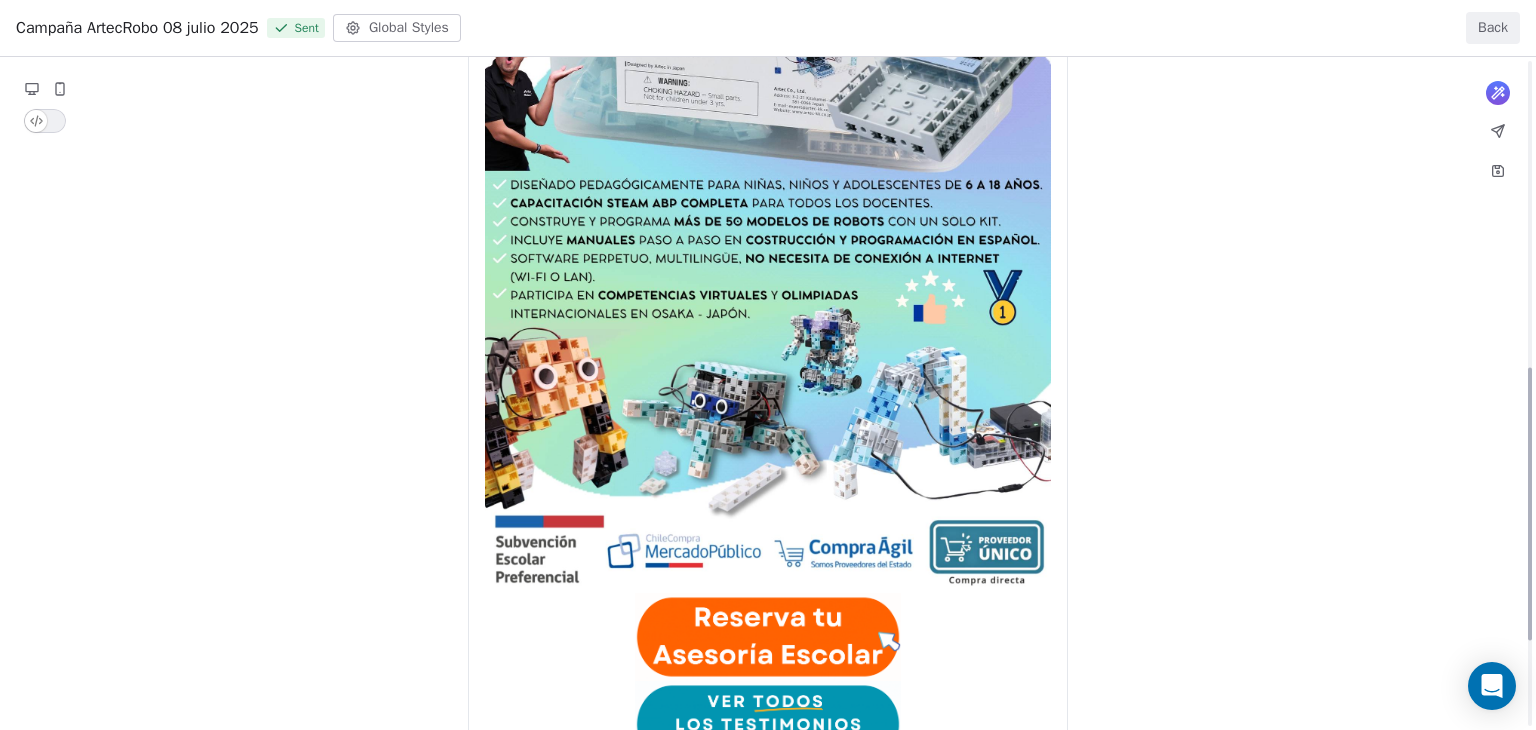 scroll, scrollTop: 800, scrollLeft: 0, axis: vertical 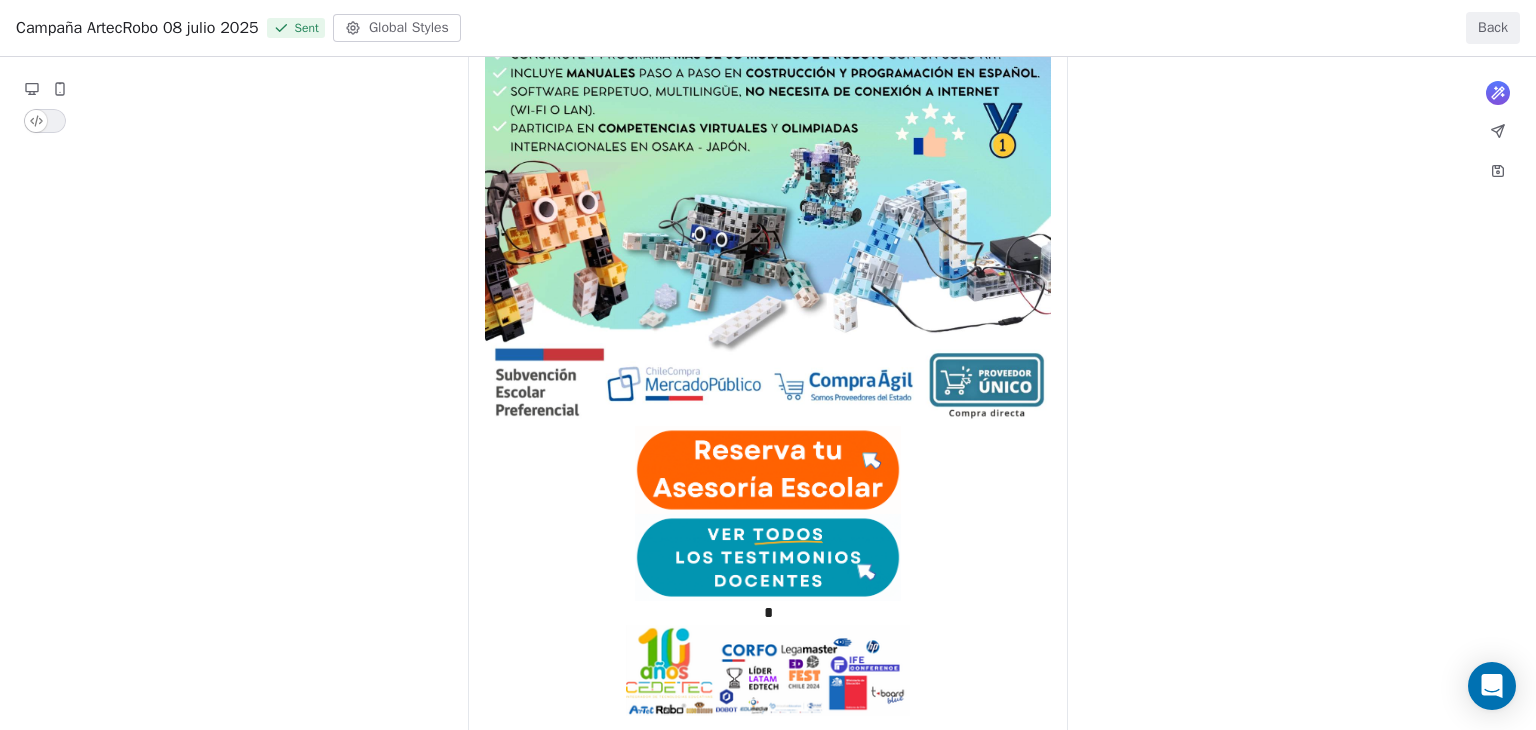 click on "**********" at bounding box center [768, 56] 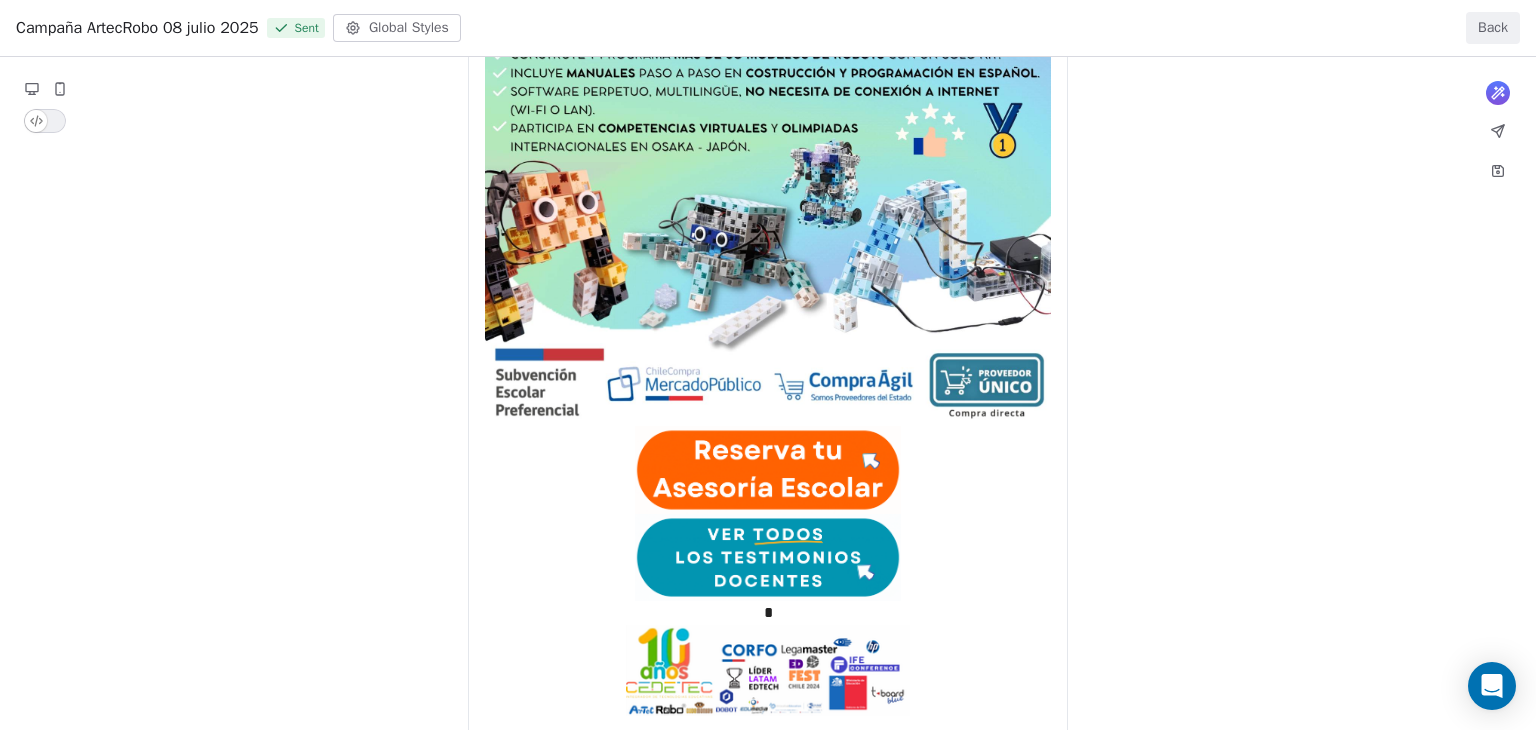 click on "**********" at bounding box center (768, 56) 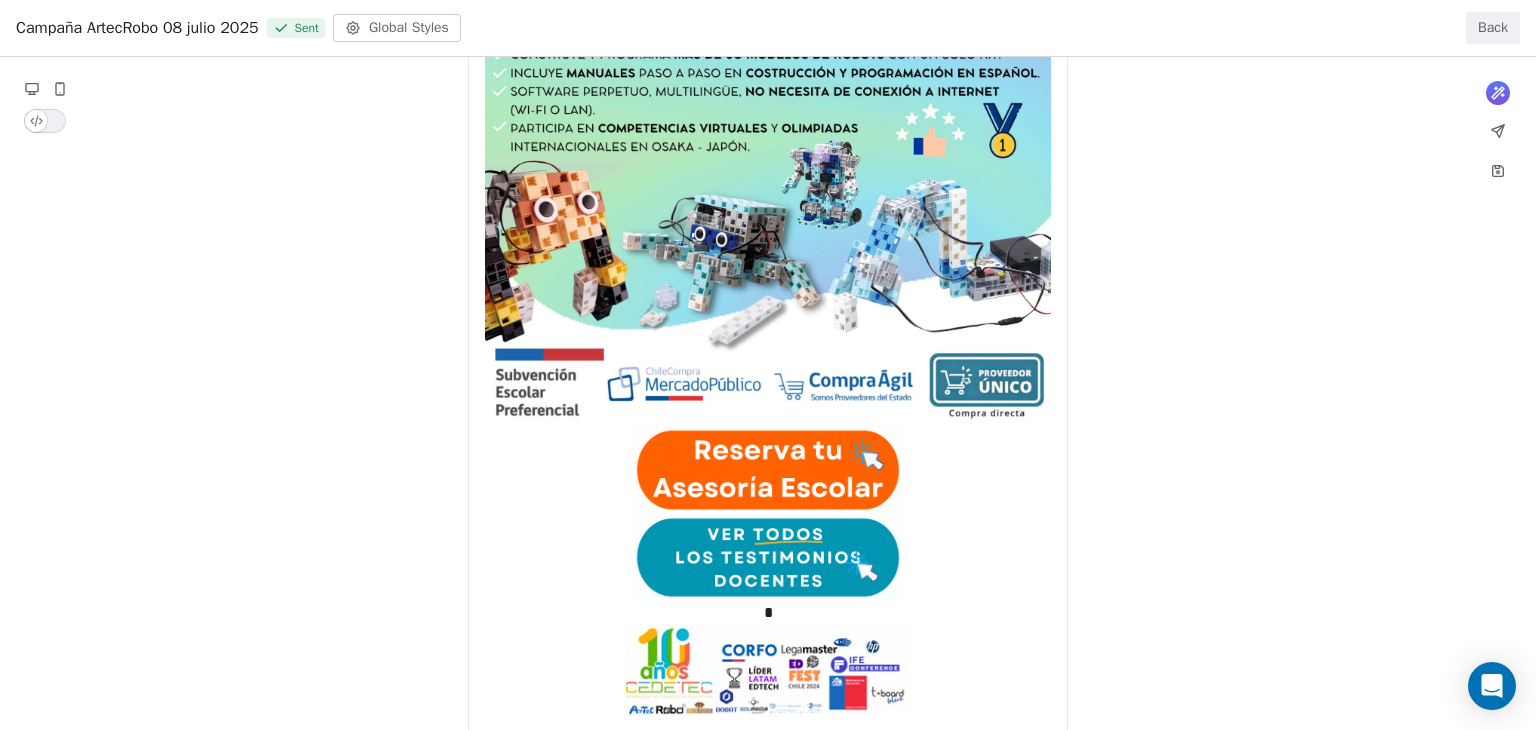 click on "**********" at bounding box center (768, 56) 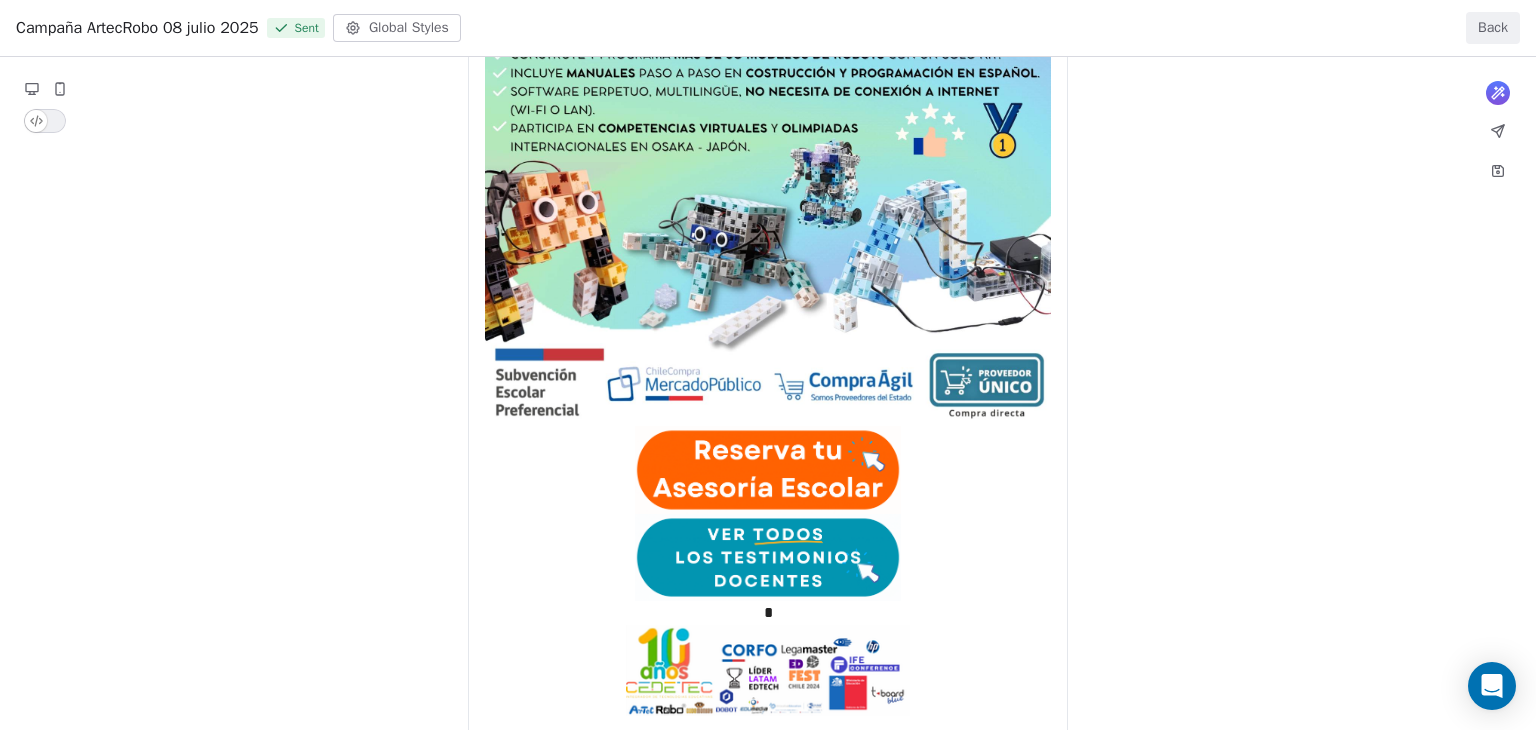 click on "**********" at bounding box center [768, 56] 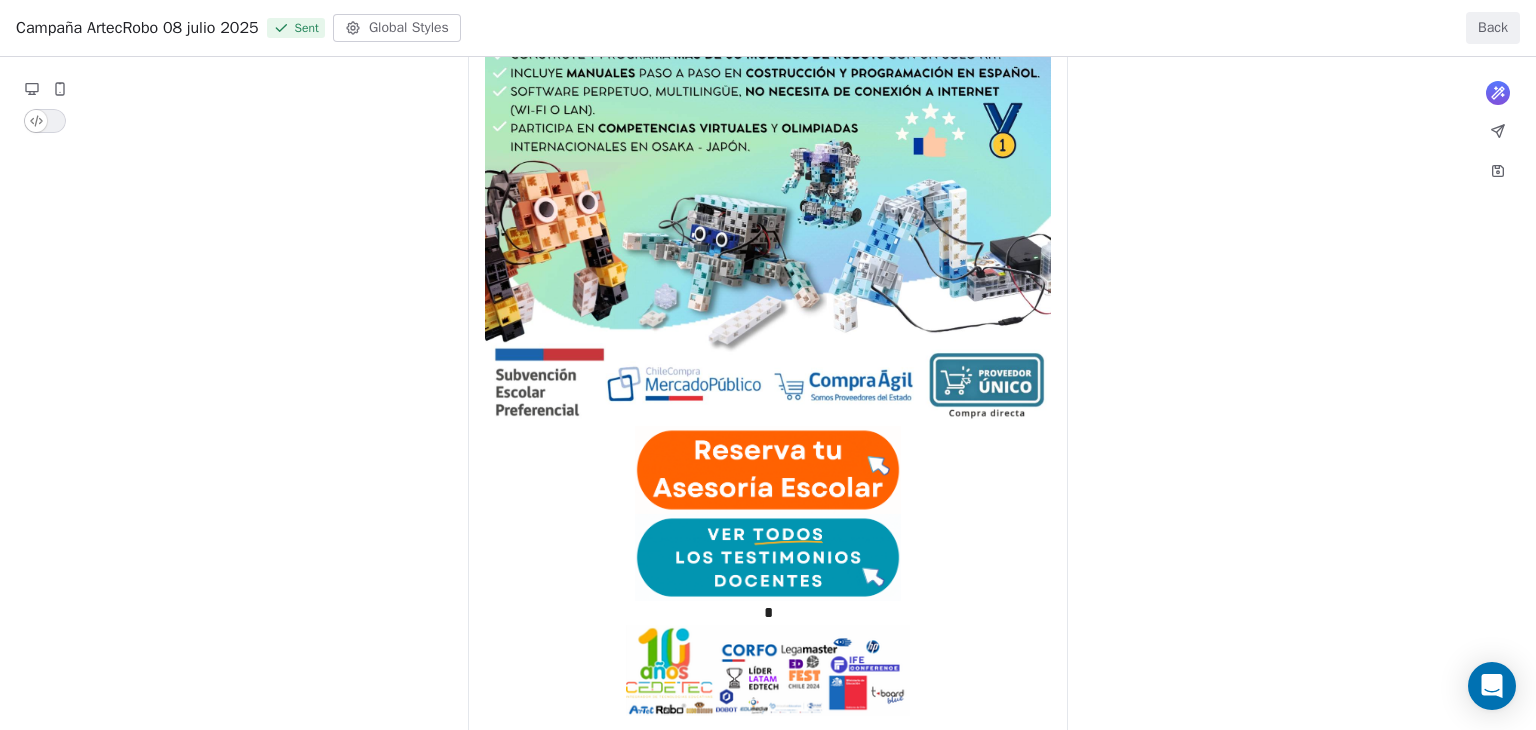 drag, startPoint x: 1011, startPoint y: 365, endPoint x: 994, endPoint y: 370, distance: 17.720045 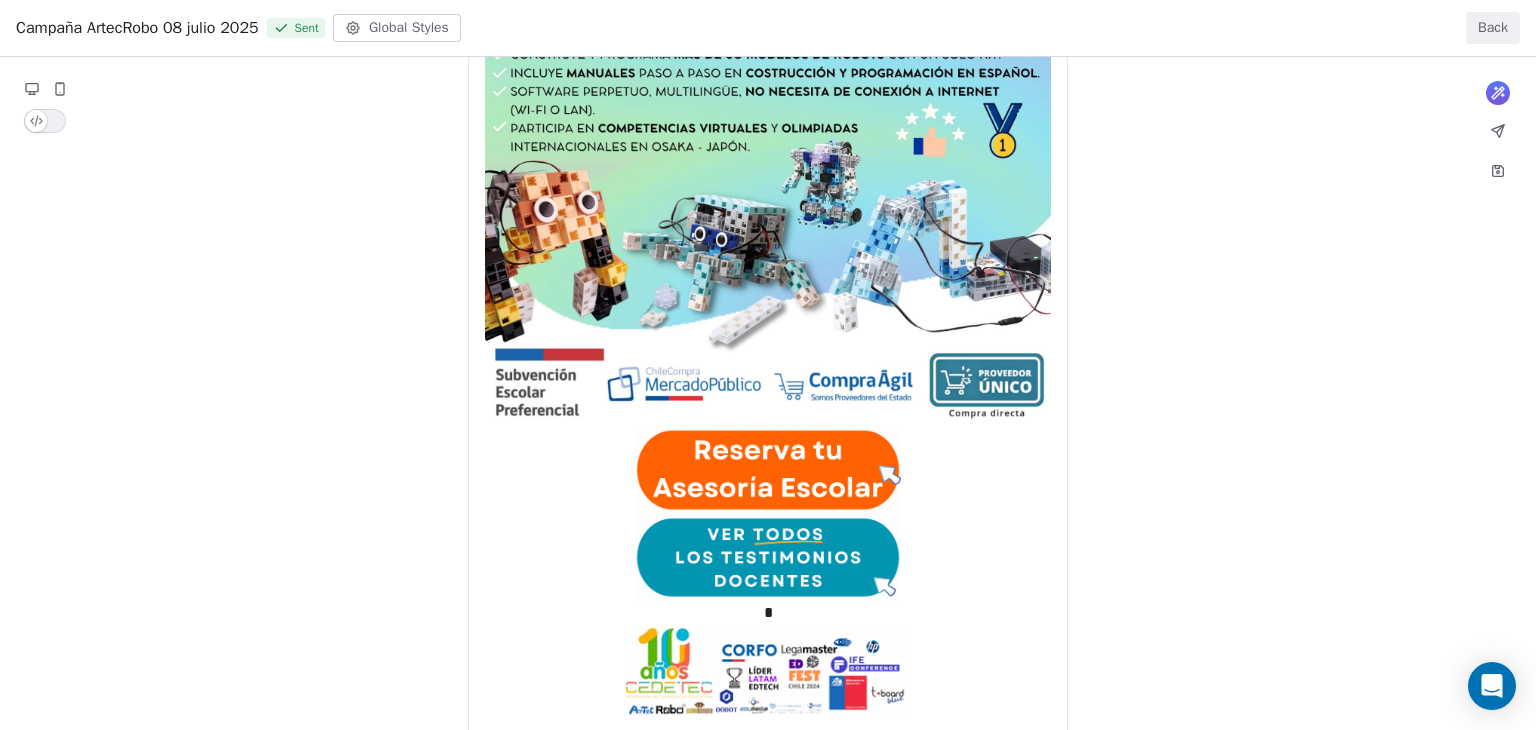 click on "**********" at bounding box center (768, 56) 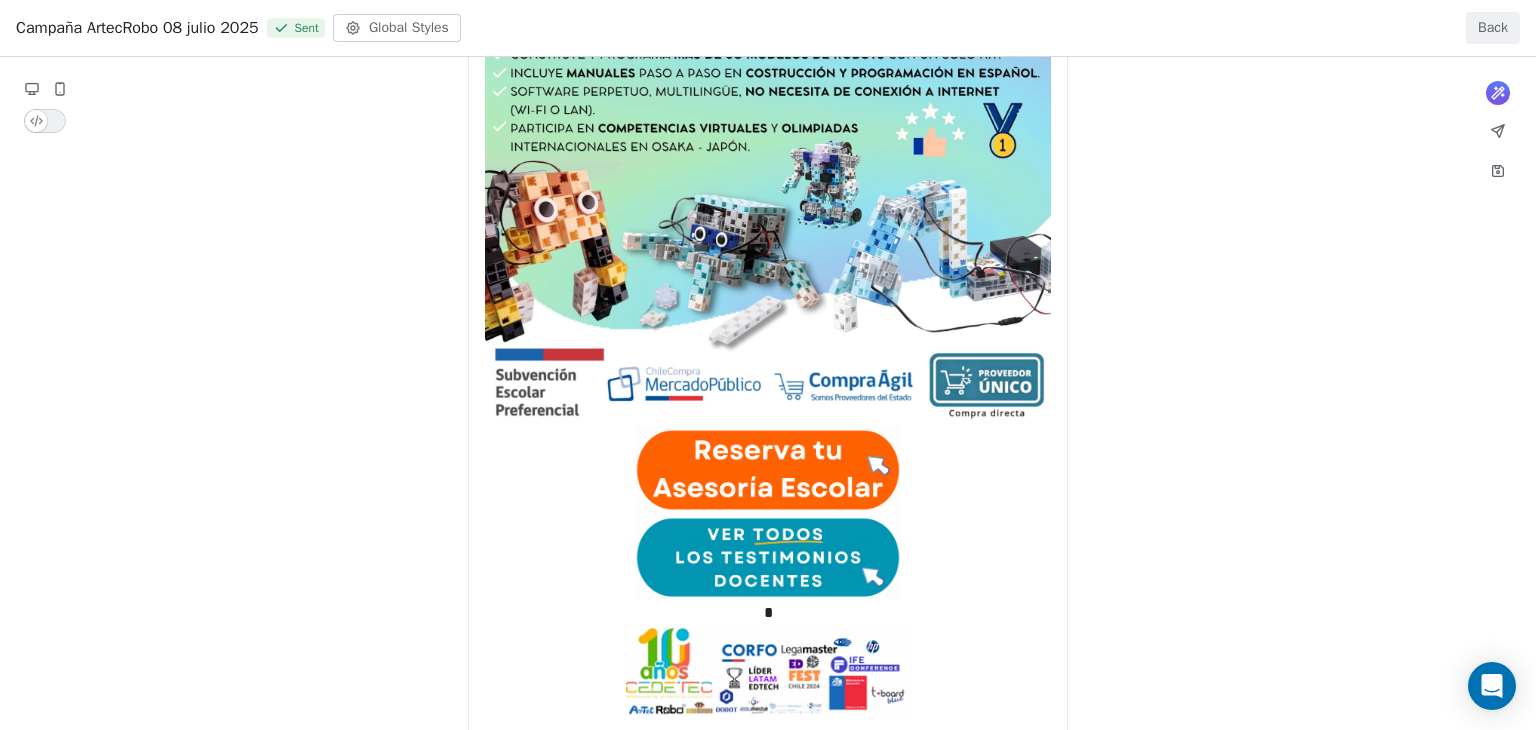 click on "**********" at bounding box center [768, 56] 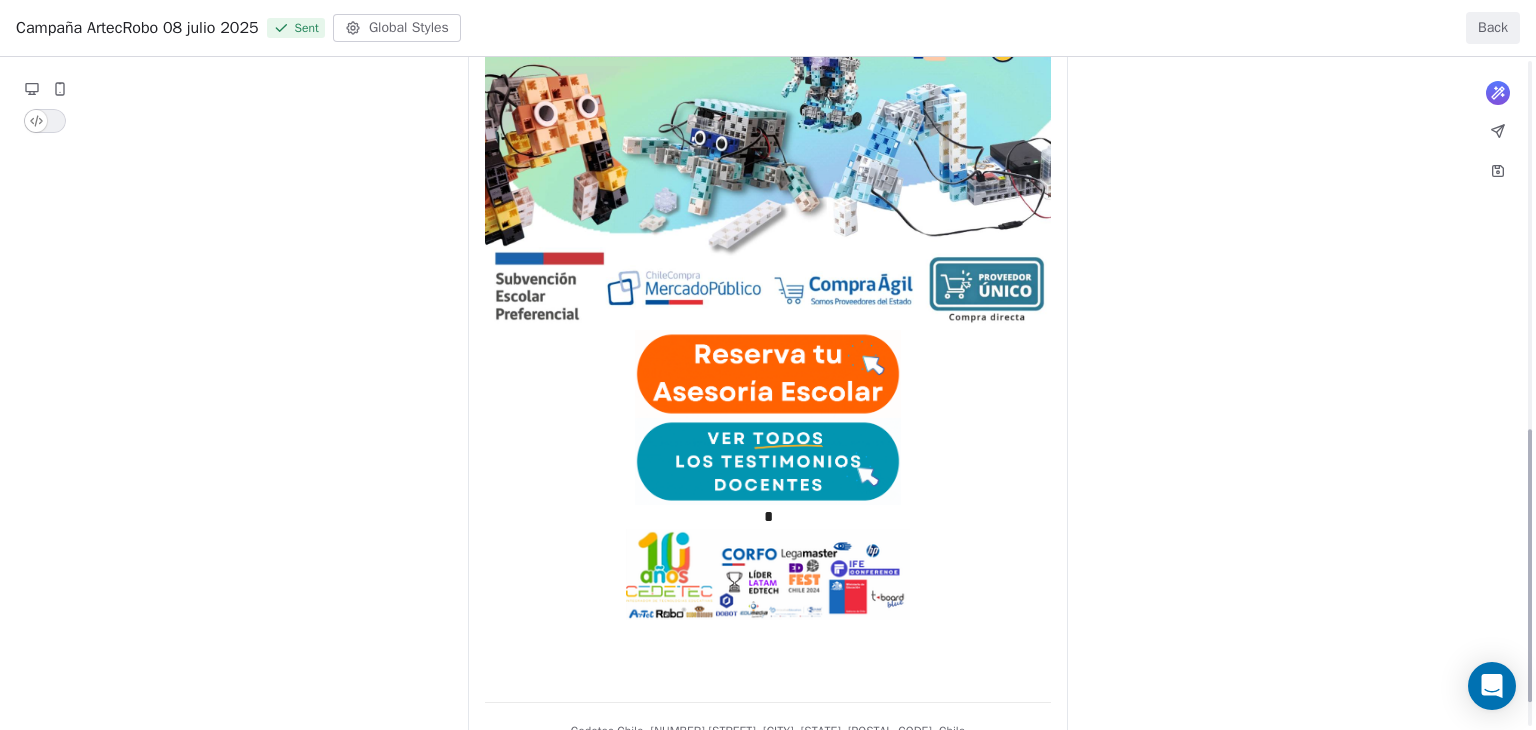 scroll, scrollTop: 967, scrollLeft: 0, axis: vertical 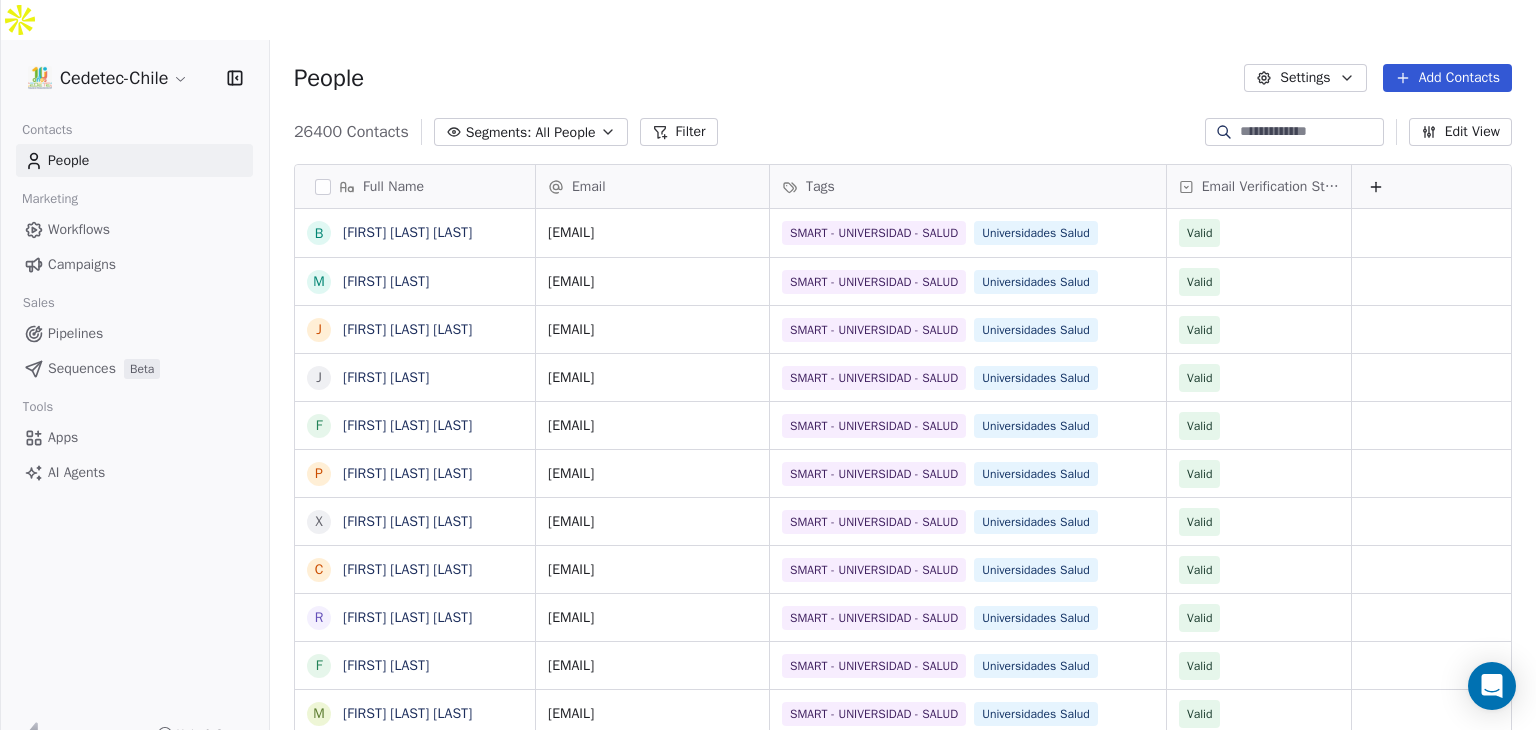 click on "Campaigns" at bounding box center [82, 264] 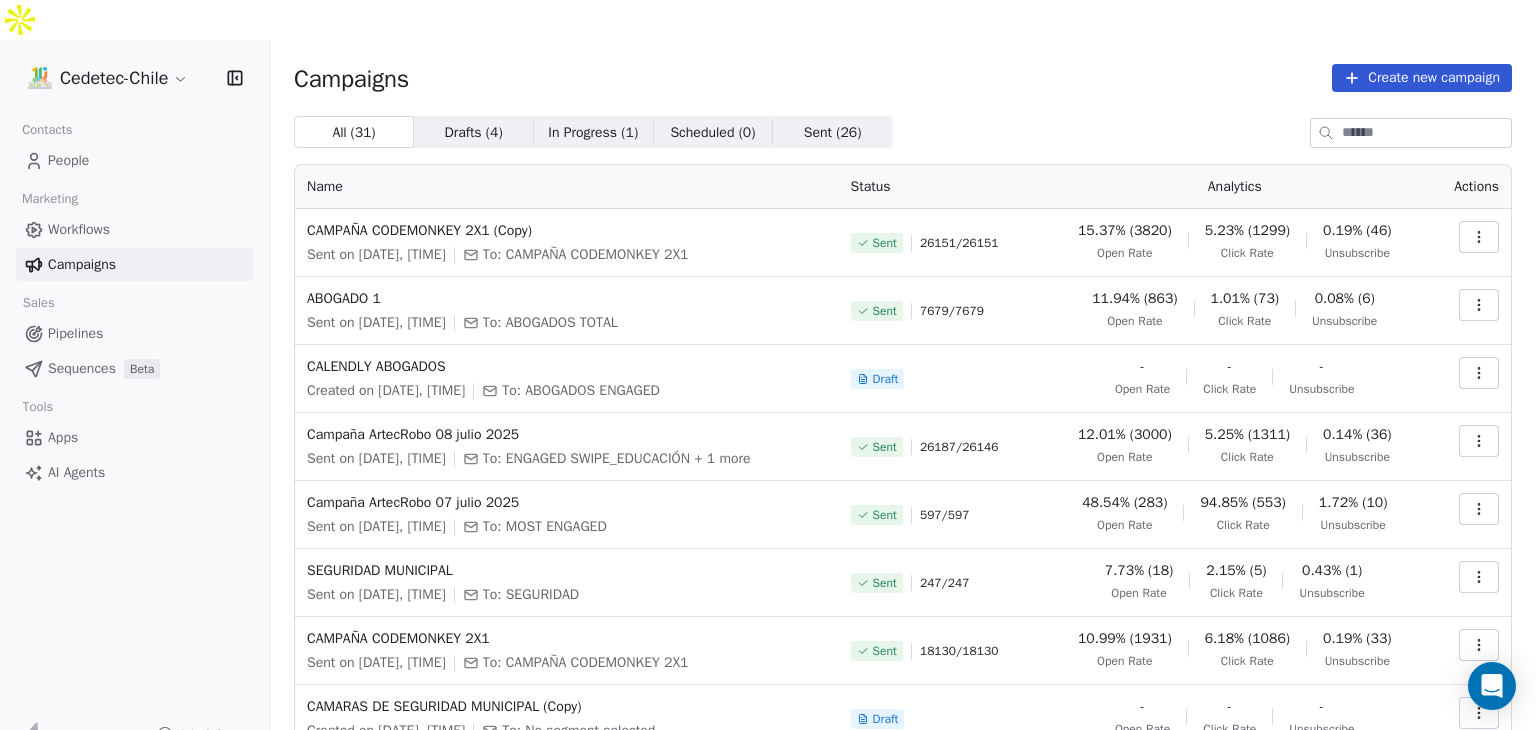 click at bounding box center [1479, 441] 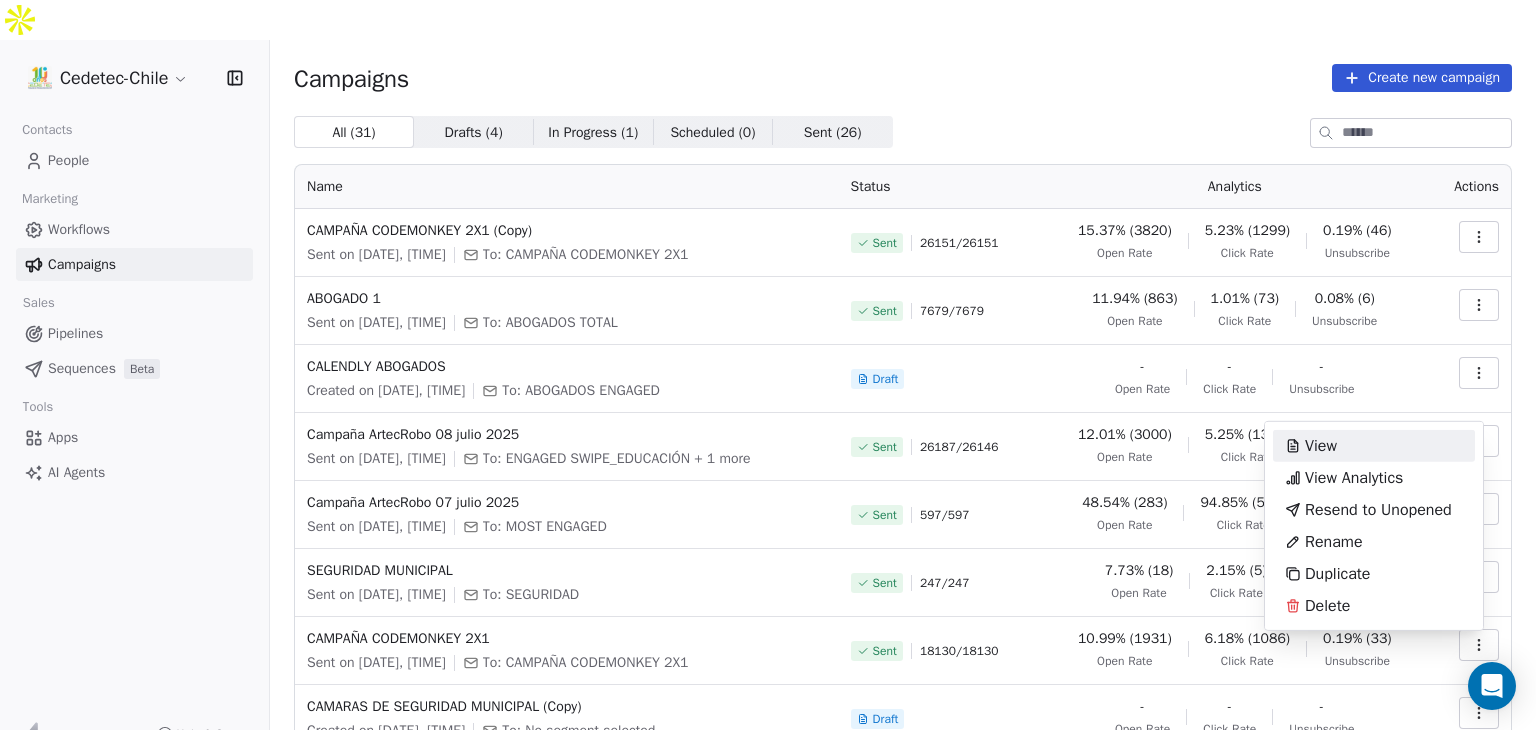 click on "View" at bounding box center [1321, 446] 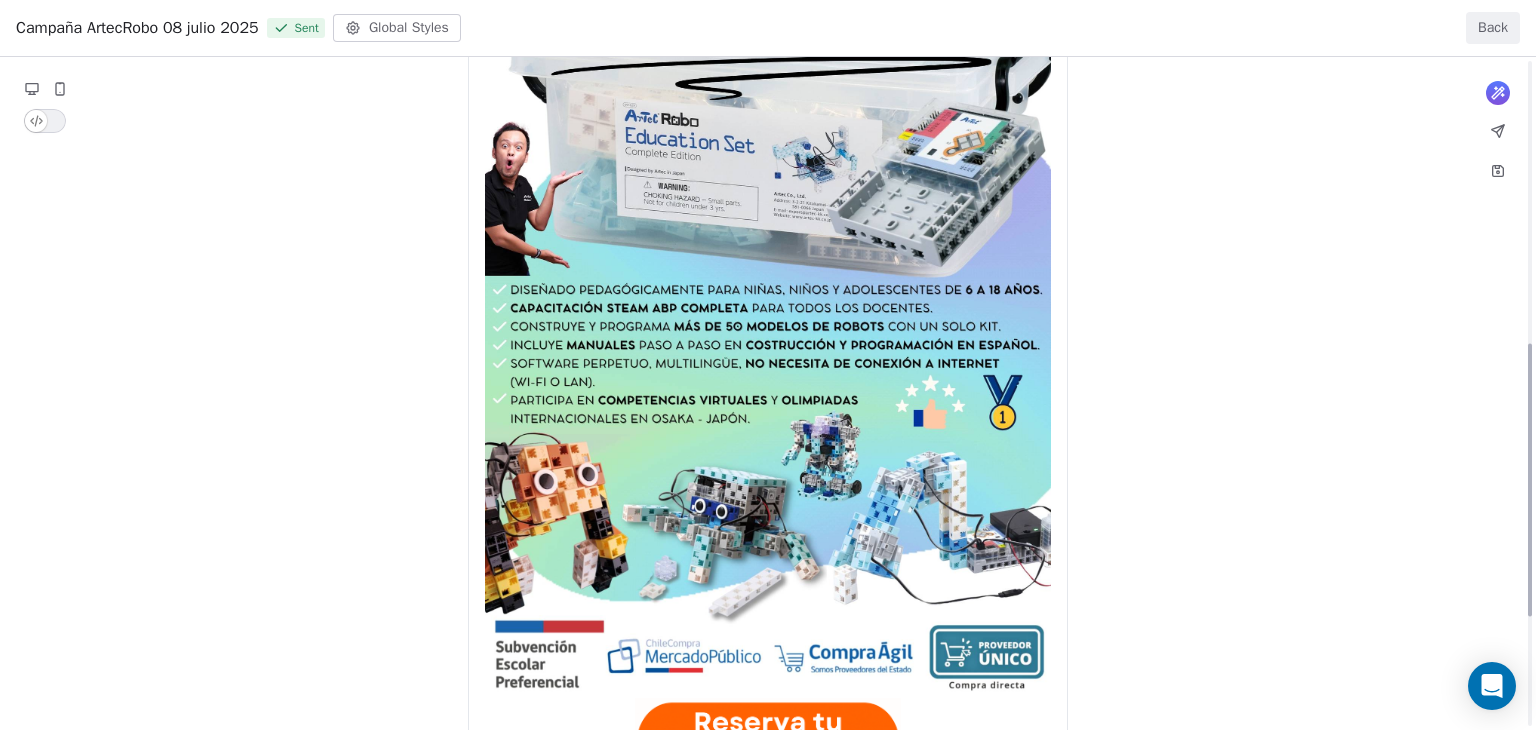 scroll, scrollTop: 800, scrollLeft: 0, axis: vertical 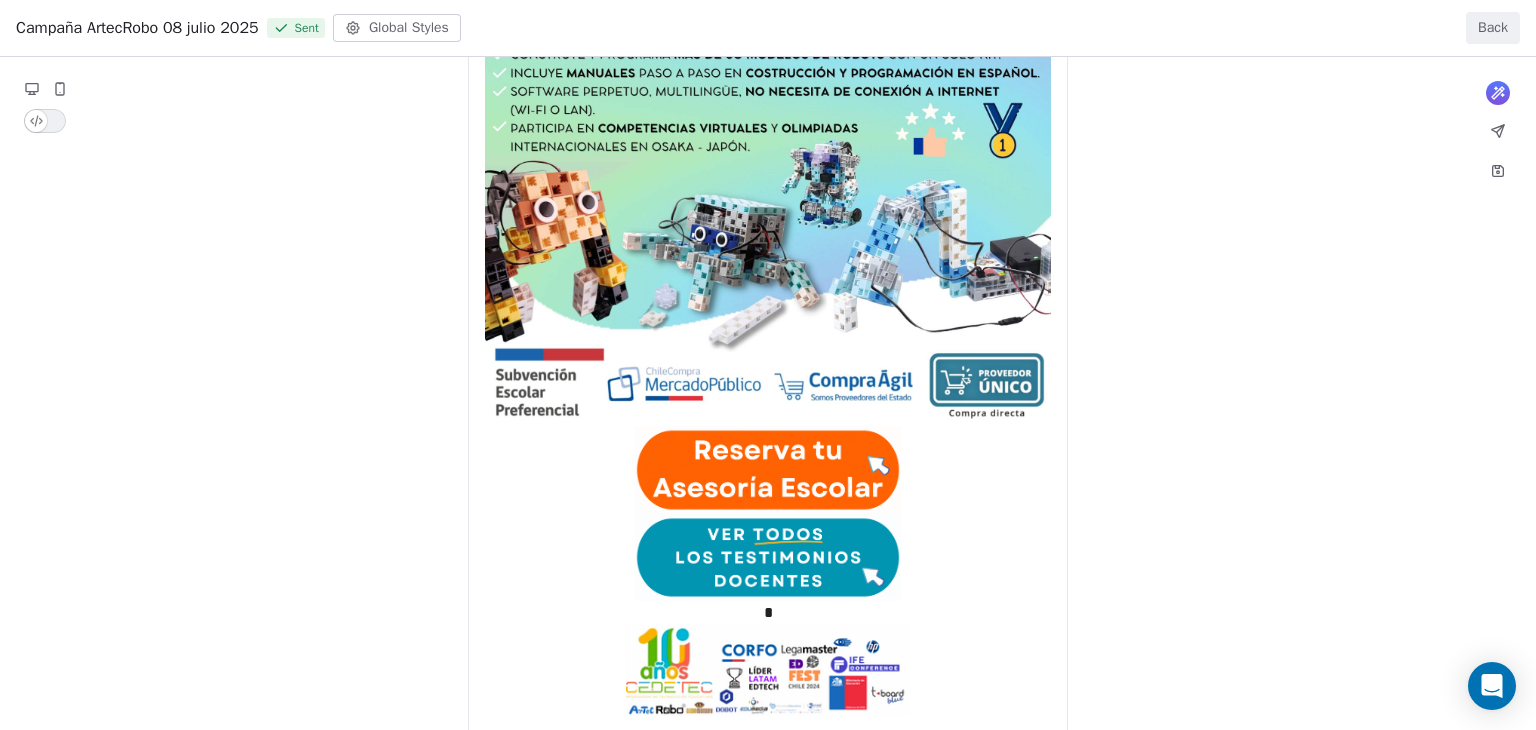 click on "**********" at bounding box center [768, 56] 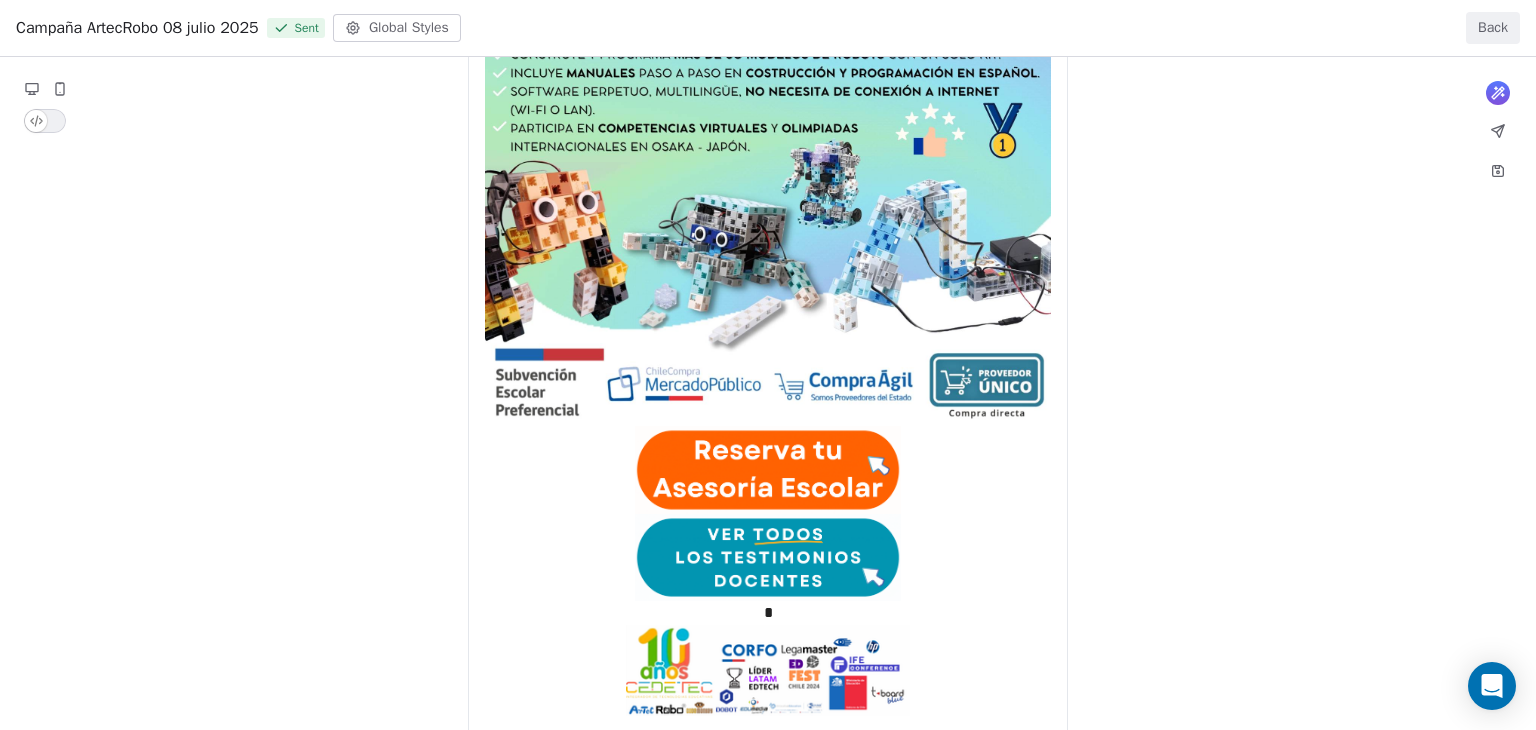 click on "**********" at bounding box center [768, 56] 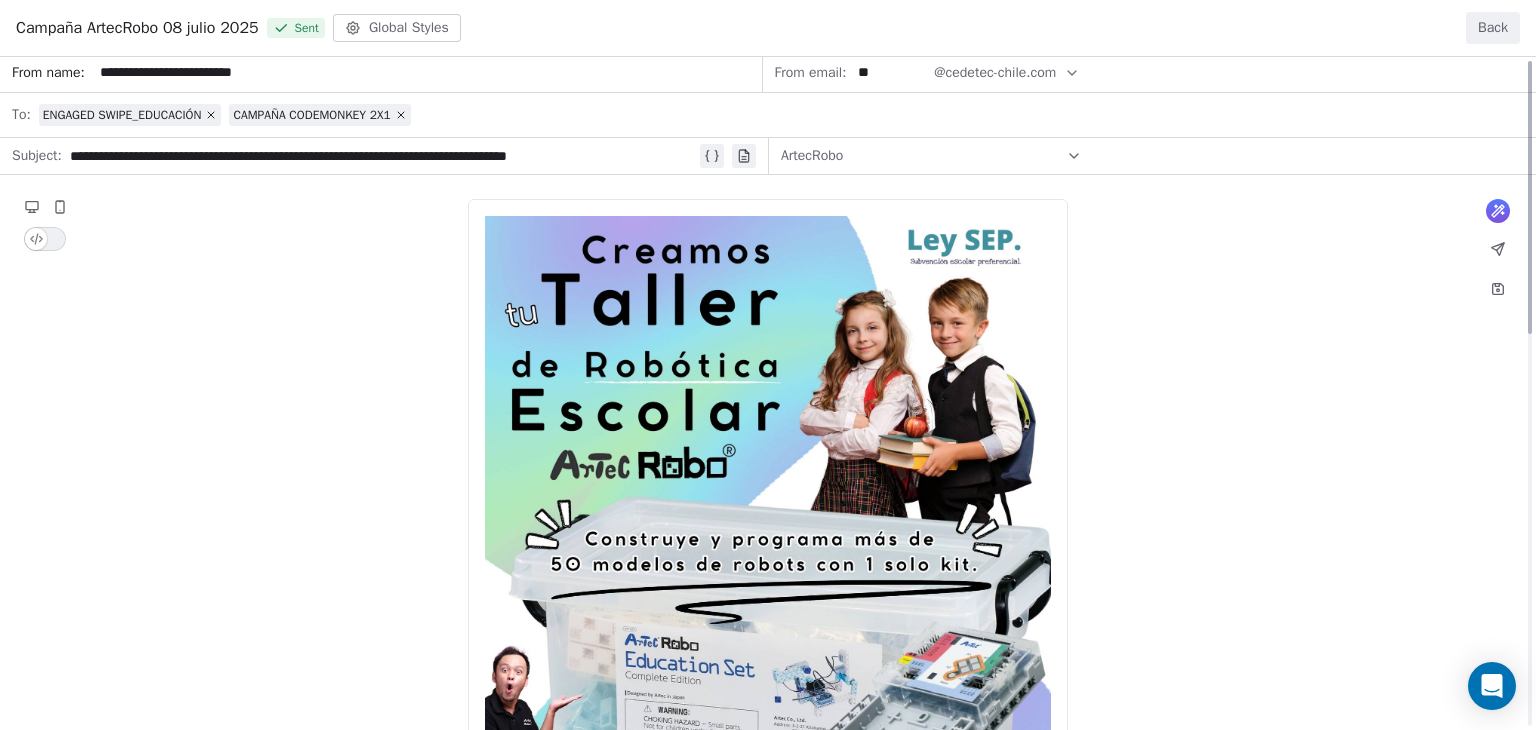 scroll, scrollTop: 0, scrollLeft: 0, axis: both 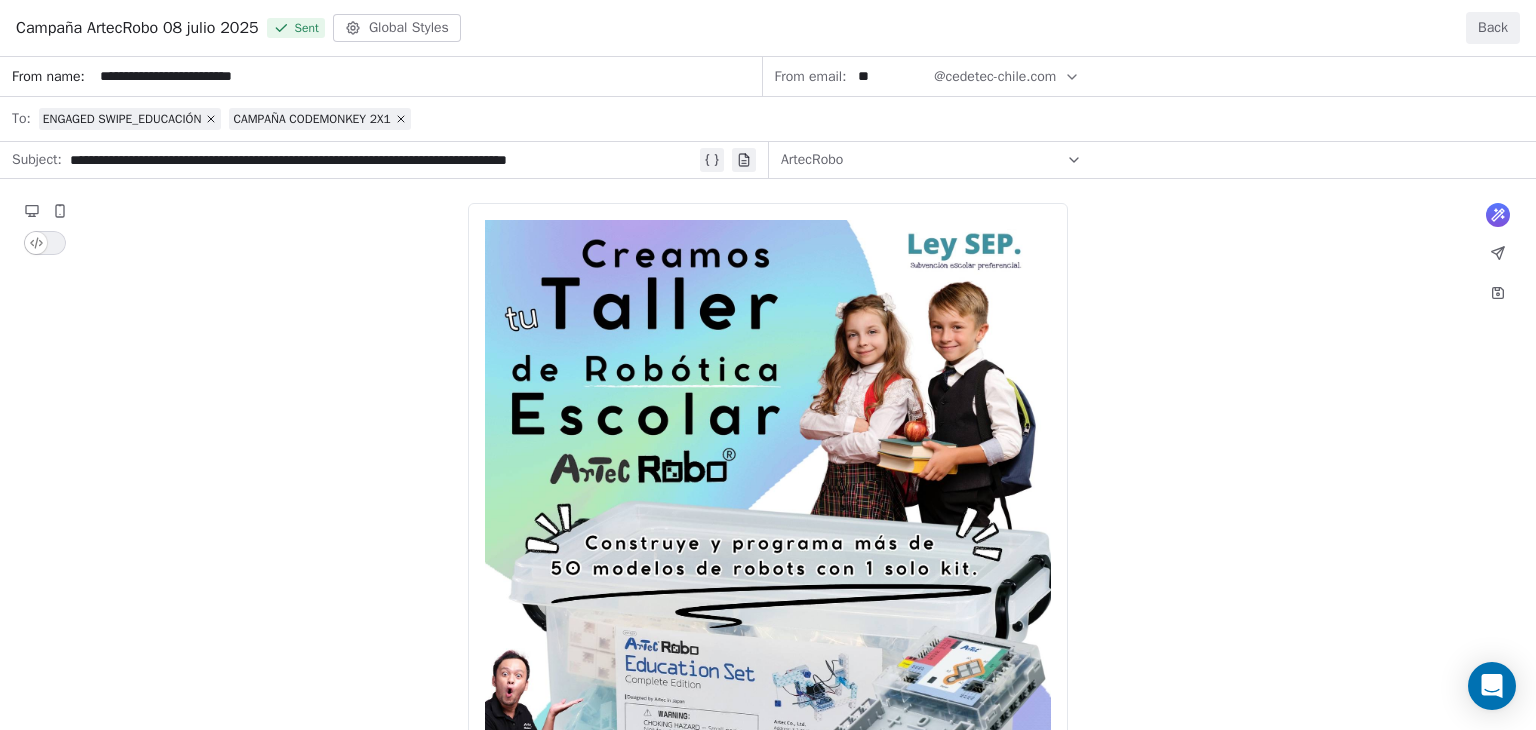 click on "Back" at bounding box center [1493, 28] 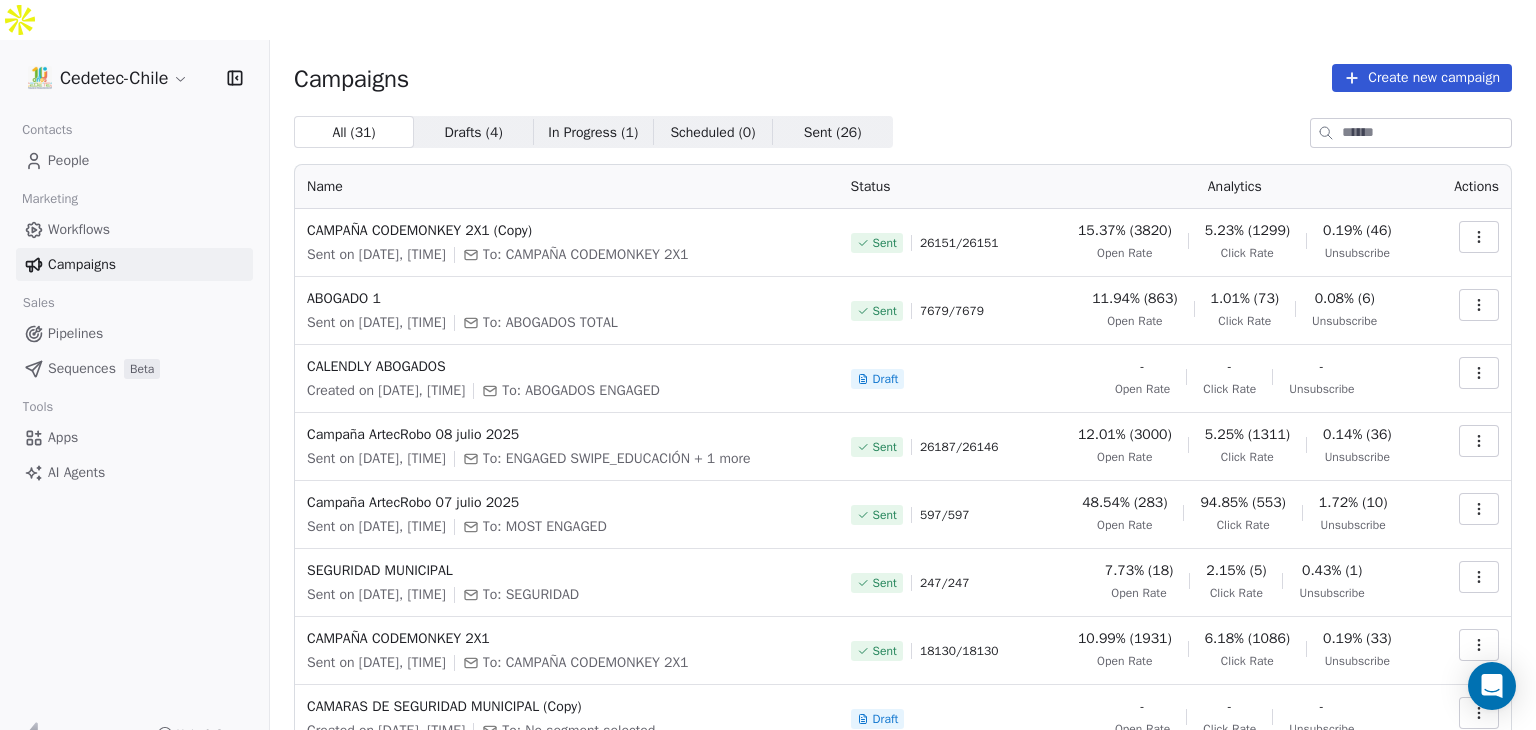 click 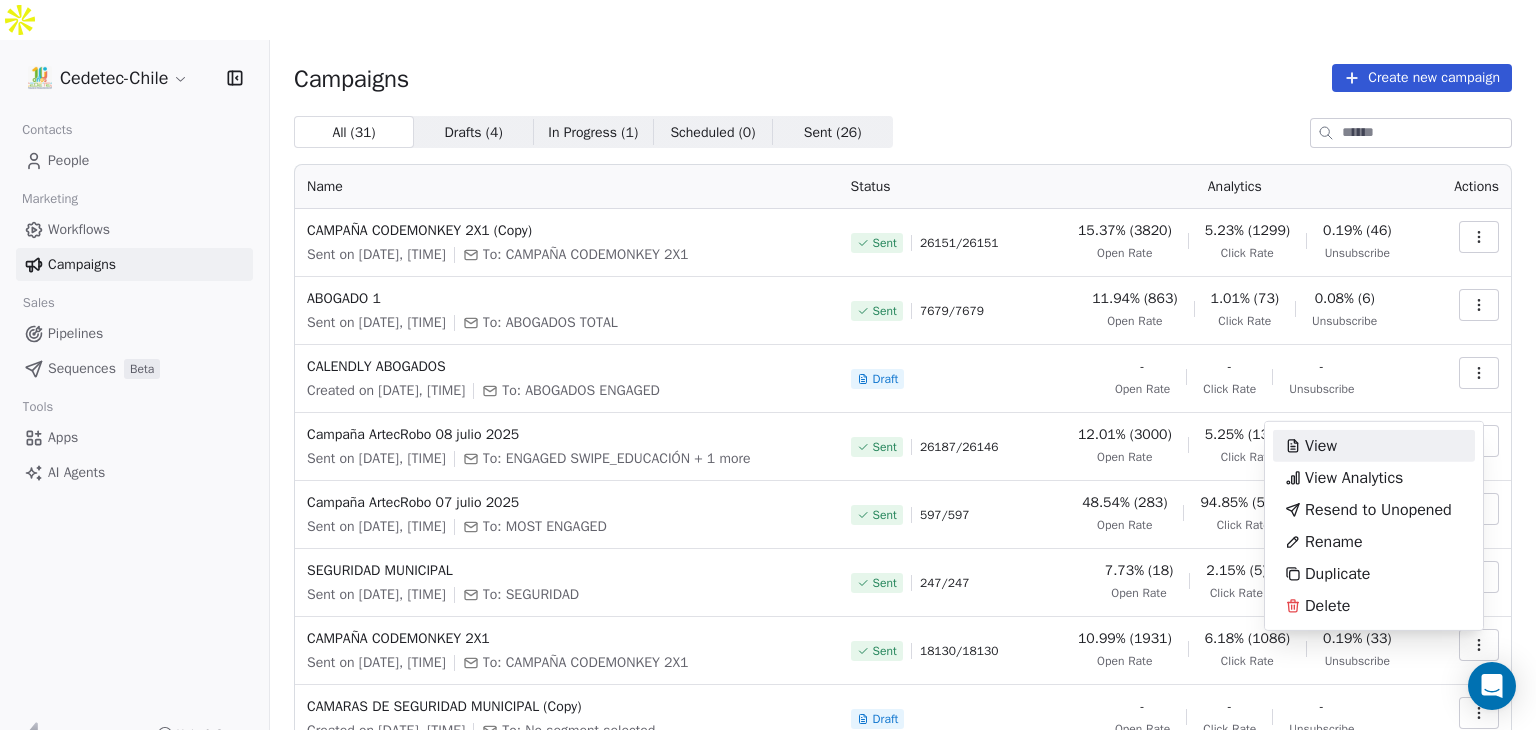 click on "Cedetec-Chile Contacts People Marketing Workflows Campaigns Sales Pipelines Sequences Beta Tools Apps AI Agents Help & Support Campaigns Create new campaign All ( 31 ) All ( 31 ) Drafts ( 4 ) Drafts ( 4 ) In Progress ( 1 ) In Progress ( 1 ) Scheduled ( 0 ) Scheduled ( 0 ) Sent ( 26 ) Sent ( 26 ) Name Status Analytics Actions CAMPAÑA CODEMONKEY 2X1 (Copy) Sent on Jul 28, 2025, 6:46 AM To: CAMPAÑA CODEMONKEY 2X1 Sent 26151 / 26151 15.37% (3820) Open Rate 5.23% (1299) Click Rate 0.19% (46) Unsubscribe ABOGADO 1 Sent on Jul 28, 2025, 6:49 AM To: ABOGADOS TOTAL Sent 7679 / 7679 11.94% (863) Open Rate 1.01% (73) Click Rate 0.08% (6) Unsubscribe CALENDLY ABOGADOS Created on Jul 15, 2025, 9:46 AM To: ABOGADOS ENGAGED Draft - Open Rate - Click Rate - Unsubscribe Campaña ArtecRobo 08 julio 2025 Sent on Jul 21, 2025, 11:04 AM To: ENGAGED SWIPE_EDUCACIÓN + 1 more Sent 26187 / 26146 12.01% (3000) Open Rate 5.25% (1311) Click Rate 0.14% (36) Unsubscribe Campaña ArtecRobo 07 julio 2025 To: MOST ENGAGED Sent 597" at bounding box center (768, 385) 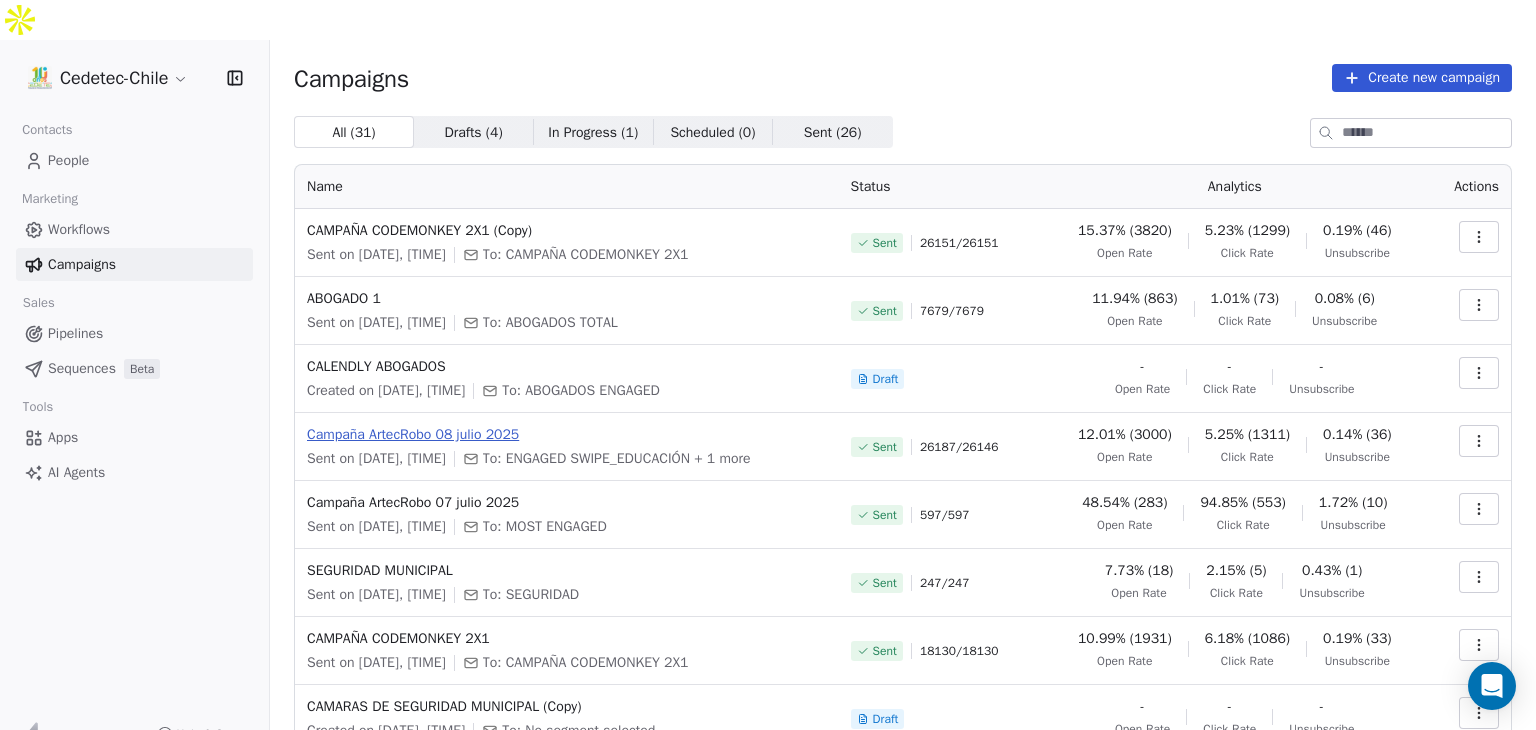 click on "Campaña ArtecRobo 08 julio 2025" at bounding box center [567, 435] 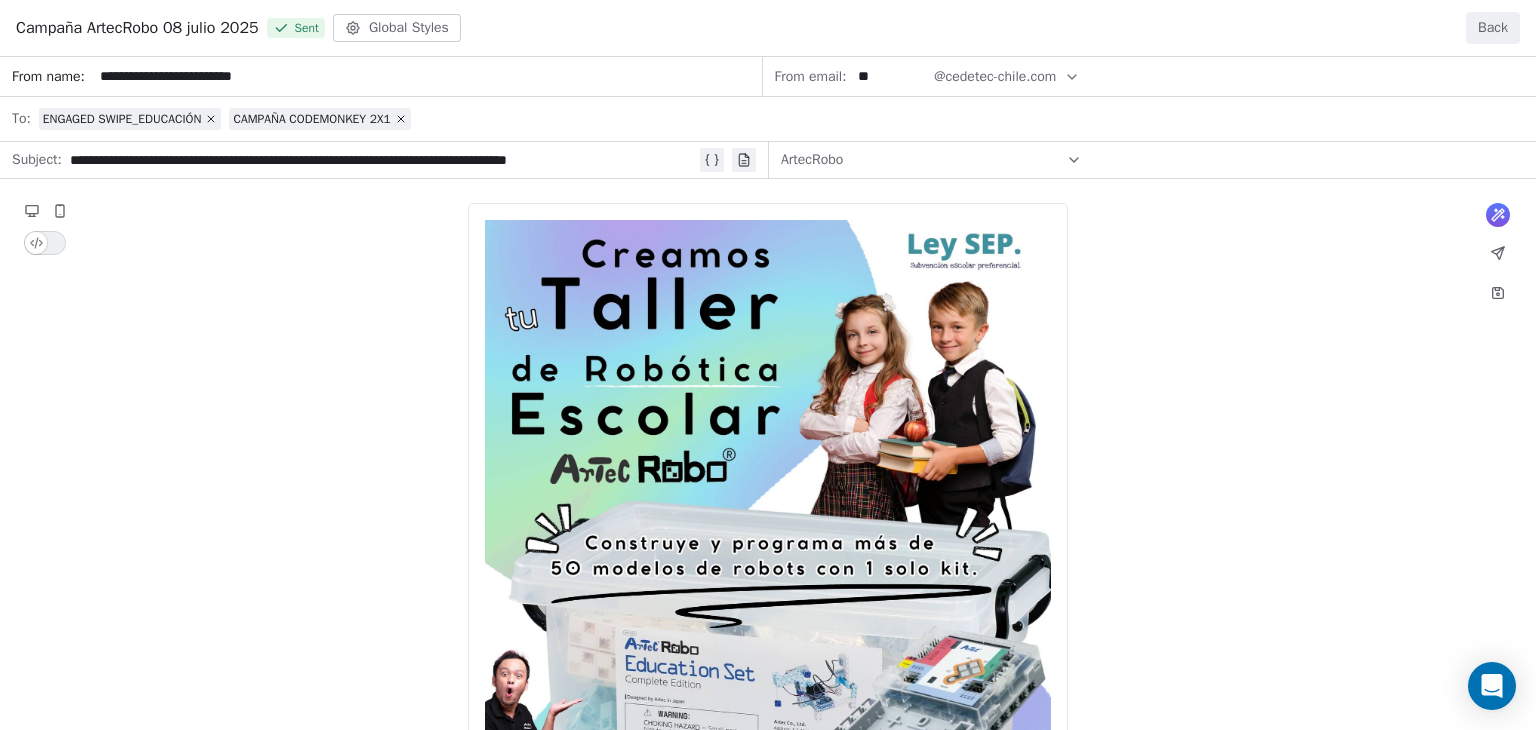 click on "**********" at bounding box center (768, 856) 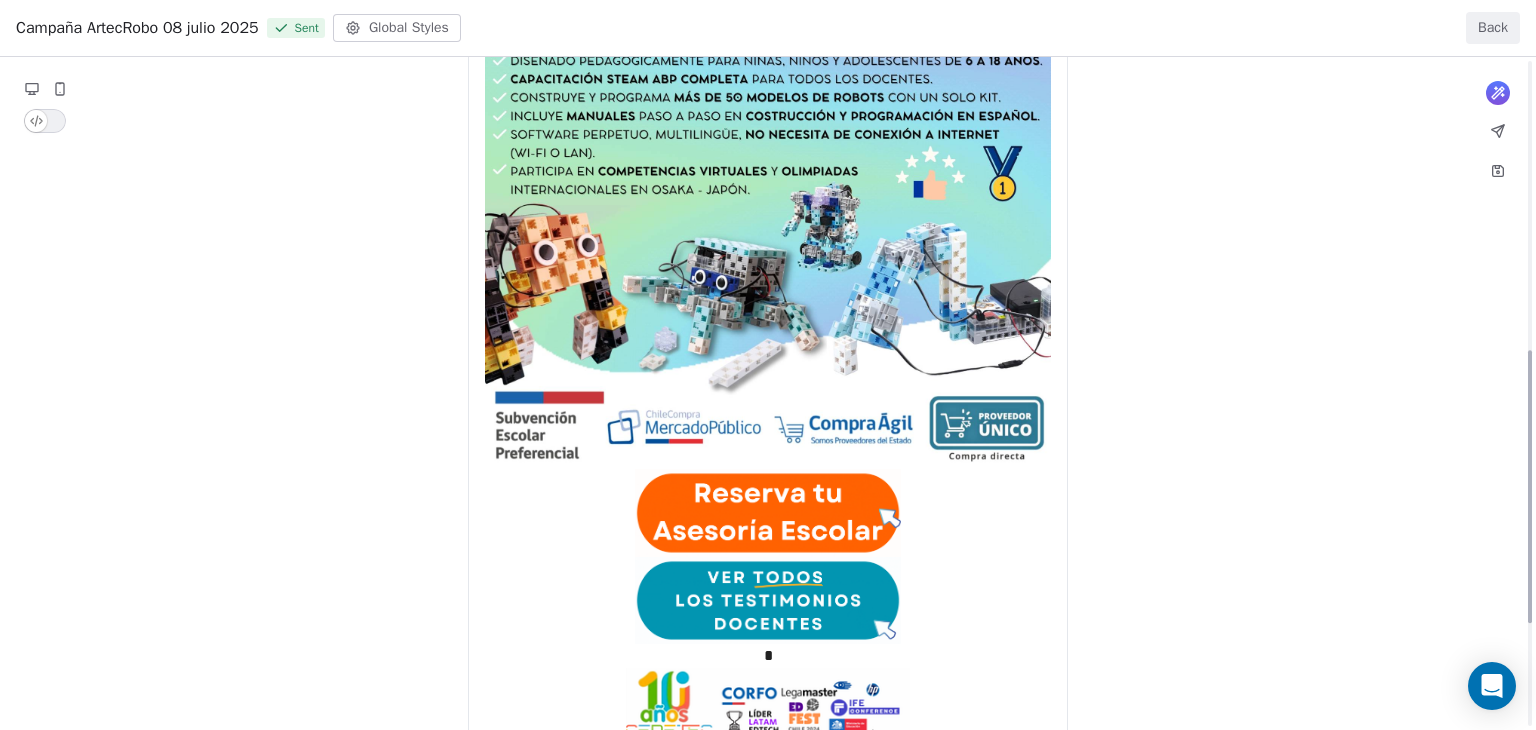 scroll, scrollTop: 800, scrollLeft: 0, axis: vertical 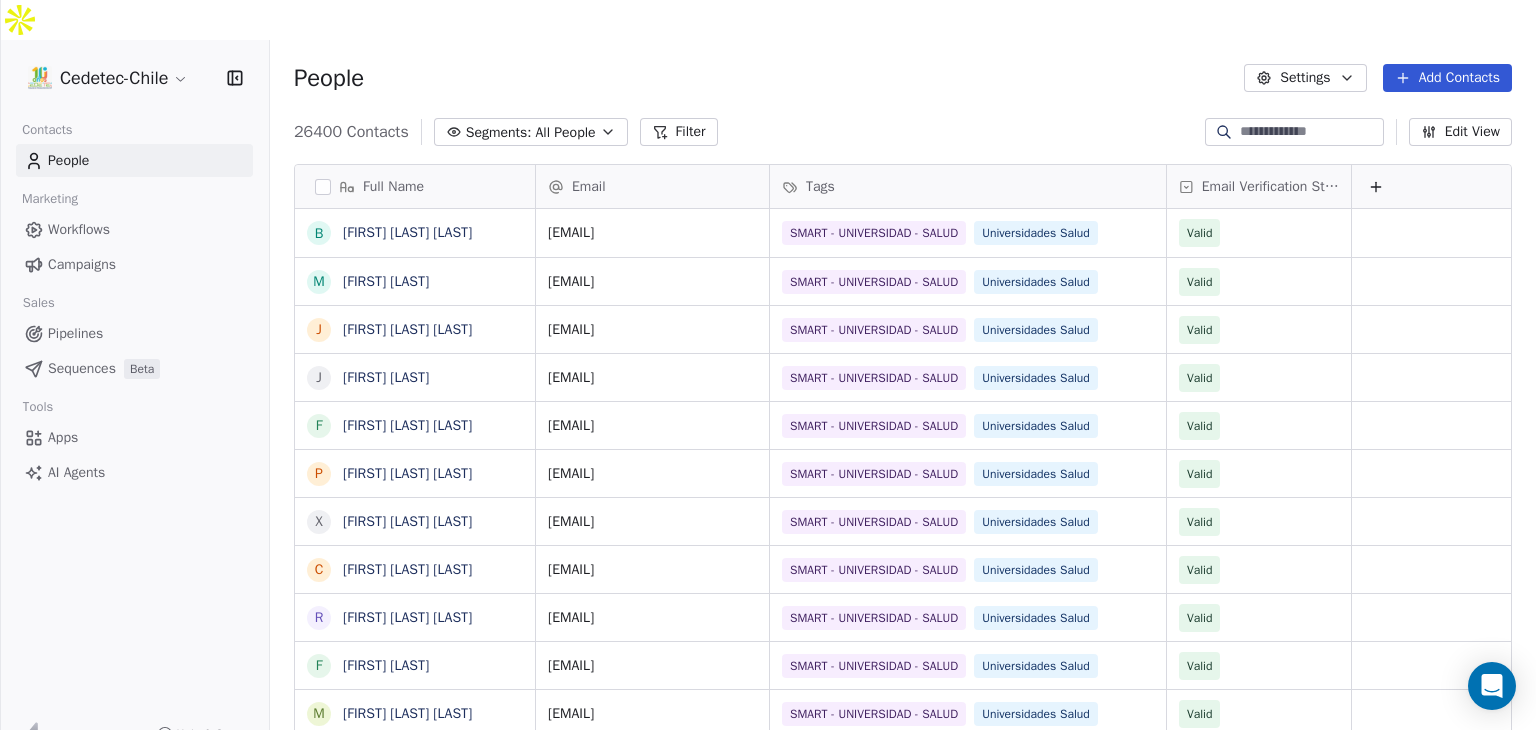 click on "Cedetec-Chile Contacts People Marketing Workflows Campaigns Sales Pipelines Sequences Beta Tools Apps AI Agents Help & Support People Settings Add Contacts 26400 Contacts Segments: All People Filter Edit View Tag Add to Sequence Export Full Name B Belen Vallejo Miranda M Marcela Barría J Jorge Contreras Gutiérrez J Jorge Herbias F Fernanda Parra Santos P Paula Carolina Gädicke L'Huissier X Ximena Macaya Sandoval C Catalina Leiva Espinoza R Rodrigo Meza Romero F Francisco Vera M Macarena Slater Mello C Claudio Cruzat Cruzat J José Antonio Pino Reyes (Dr. Pino) Á Álvaro Andrés Herrera Alcaíno C Claudio Giorgi G Guillermo Mardones S Soraya Flores E Estela Pérez S Sofia Jara Silva B Barbara Peña Bustos R Ruth Perez M María Andrea Castro Gálvez V Victoria Cabello C Claudia Droguett F Fernando Altermatt G Gladys Moreno Gomez J Jose Badia T Tamara Tadich C Cesar Gattini Collao A Alicia Carrasco Parra G Gabriel Carreño Provoste R Ruben Torres D. Email Tags Email Verification Status Valid Valid Valid" at bounding box center (768, 385) 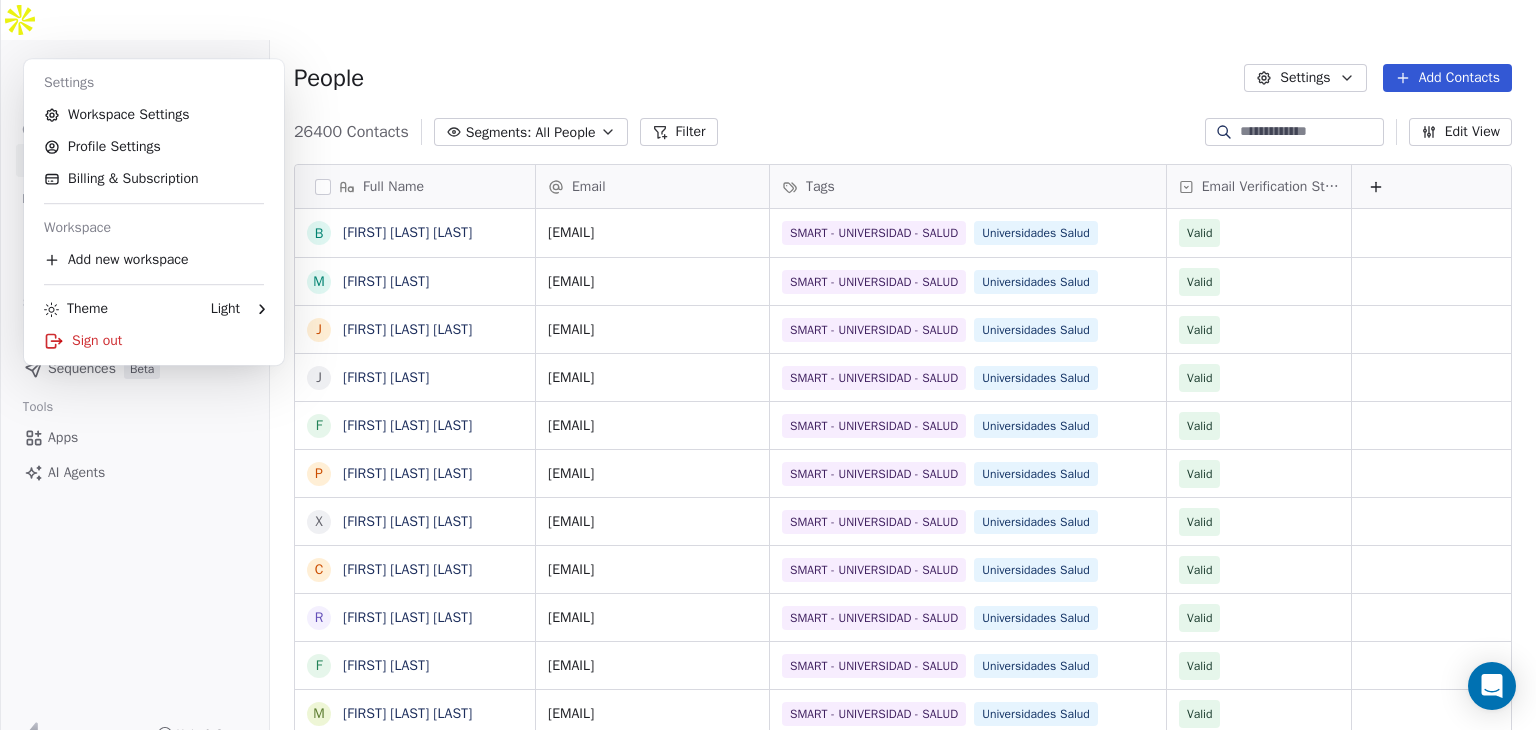 click on "Cedetec-Chile Contacts People Marketing Workflows Campaigns Sales Pipelines Sequences Beta Tools Apps AI Agents Help & Support People Settings Add Contacts 26400 Contacts Segments: All People Filter Edit View Tag Add to Sequence Export Full Name B Belen Vallejo Miranda M Marcela Barría J Jorge Contreras Gutiérrez J Jorge Herbias F Fernanda Parra Santos P Paula Carolina Gädicke L'Huissier X Ximena Macaya Sandoval C Catalina Leiva Espinoza R Rodrigo Meza Romero F Francisco Vera M Macarena Slater Mello C Claudio Cruzat Cruzat J José Antonio Pino Reyes (Dr. Pino) Á Álvaro Andrés Herrera Alcaíno C Claudio Giorgi G Guillermo Mardones S Soraya Flores E Estela Pérez S Sofia Jara Silva B Barbara Peña Bustos R Ruth Perez M María Andrea Castro Gálvez V Victoria Cabello C Claudia Droguett F Fernando Altermatt G Gladys Moreno Gomez J Jose Badia T Tamara Tadich C Cesar Gattini Collao A Alicia Carrasco Parra G Gabriel Carreño Provoste R Ruben Torres D. Email Tags Email Verification Status Valid Valid Valid" at bounding box center (768, 385) 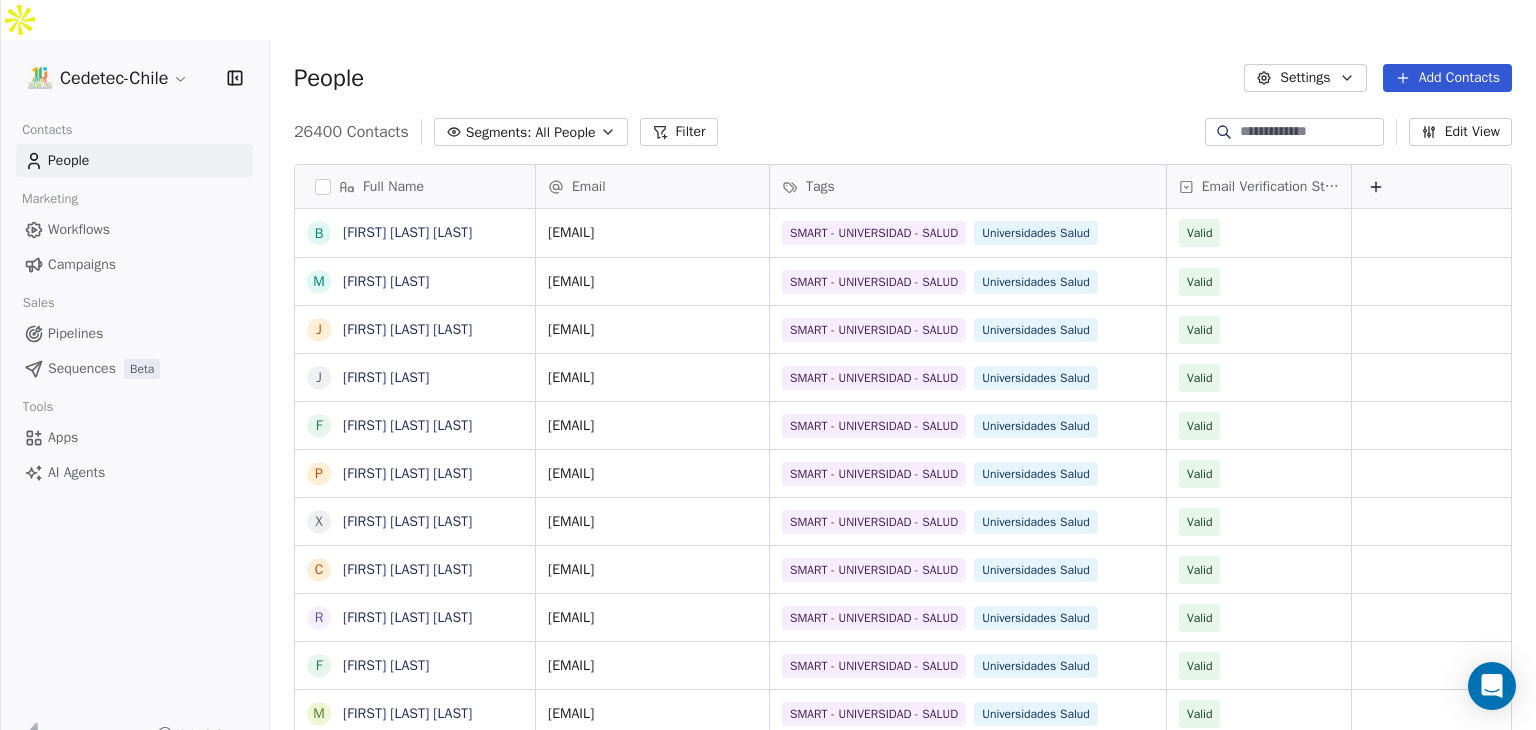 click on "Apps" at bounding box center (63, 437) 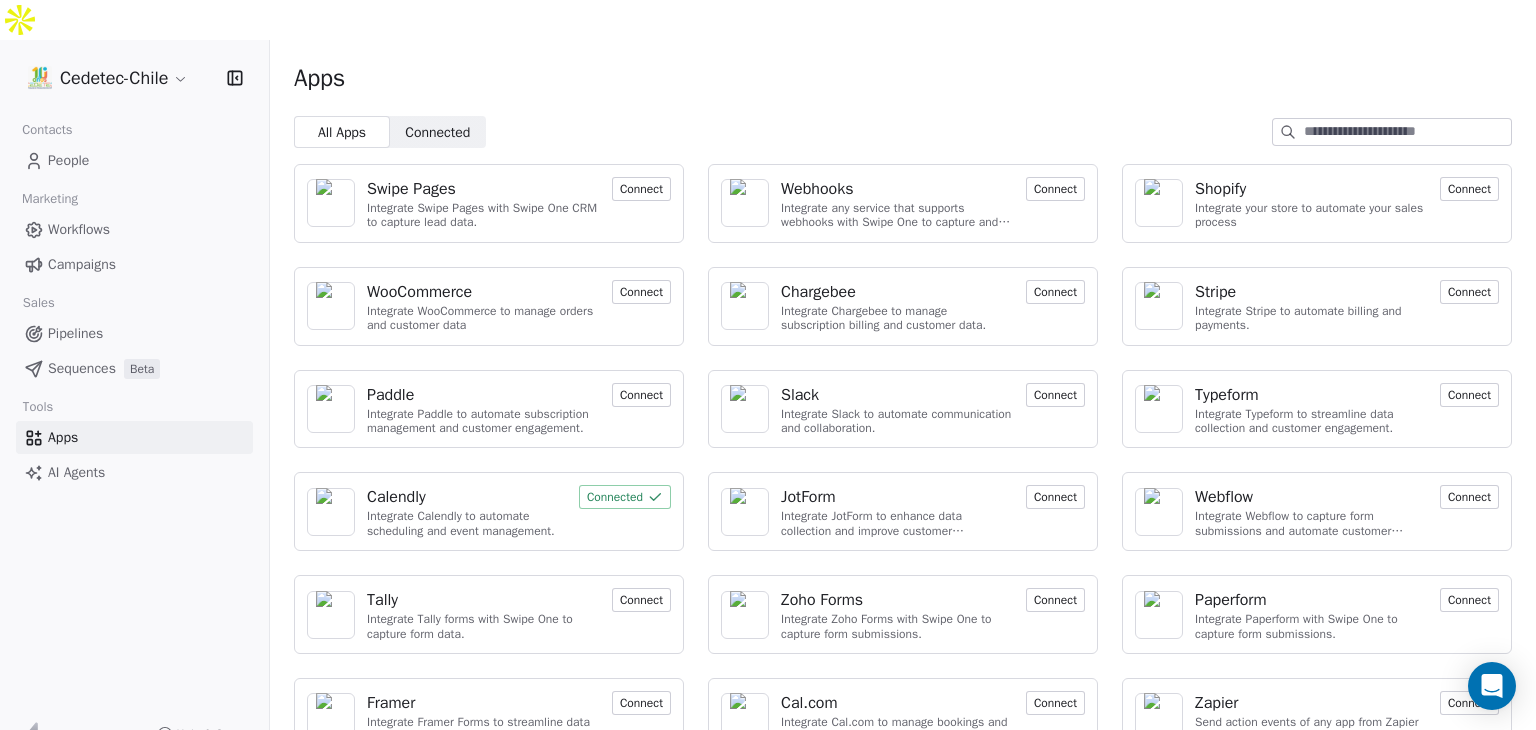 click 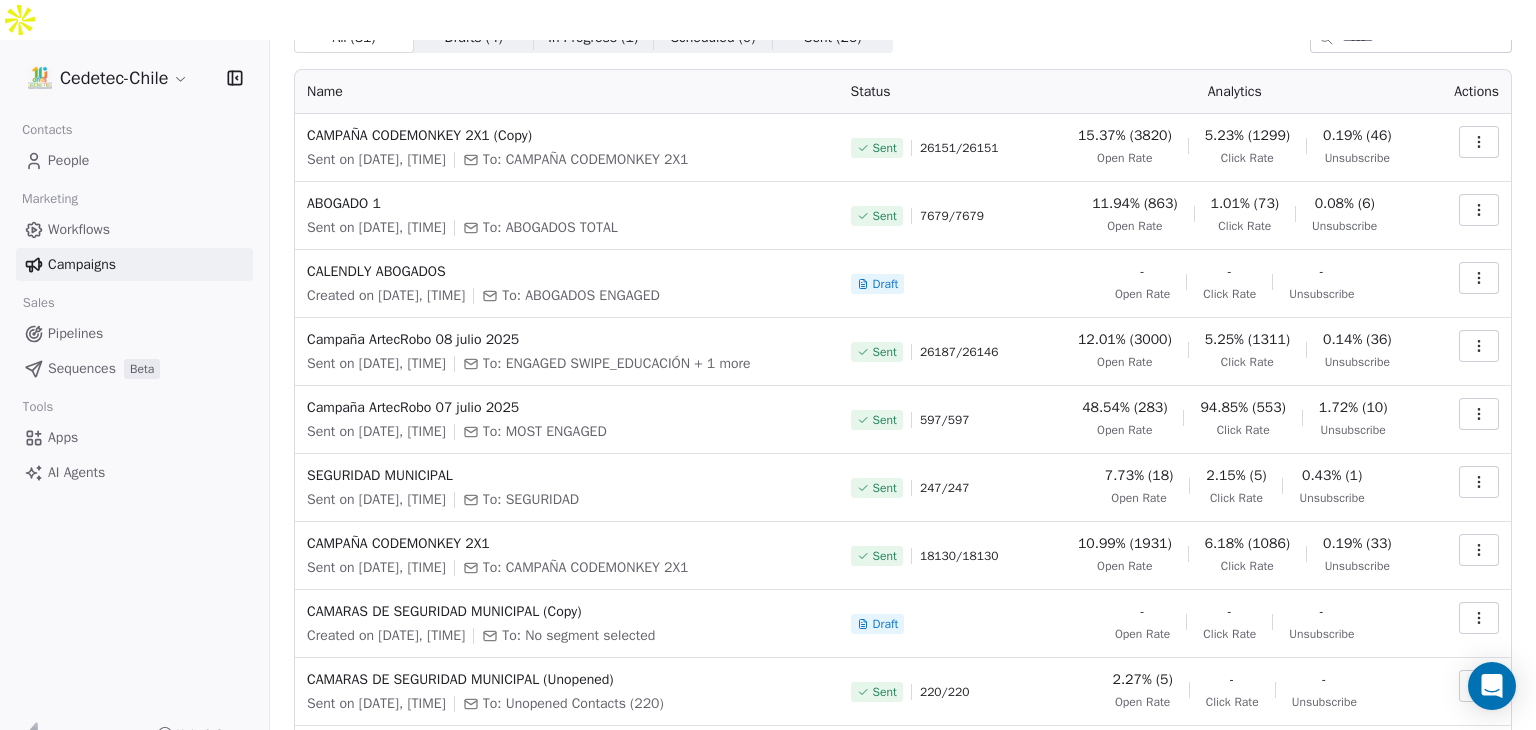 scroll, scrollTop: 0, scrollLeft: 0, axis: both 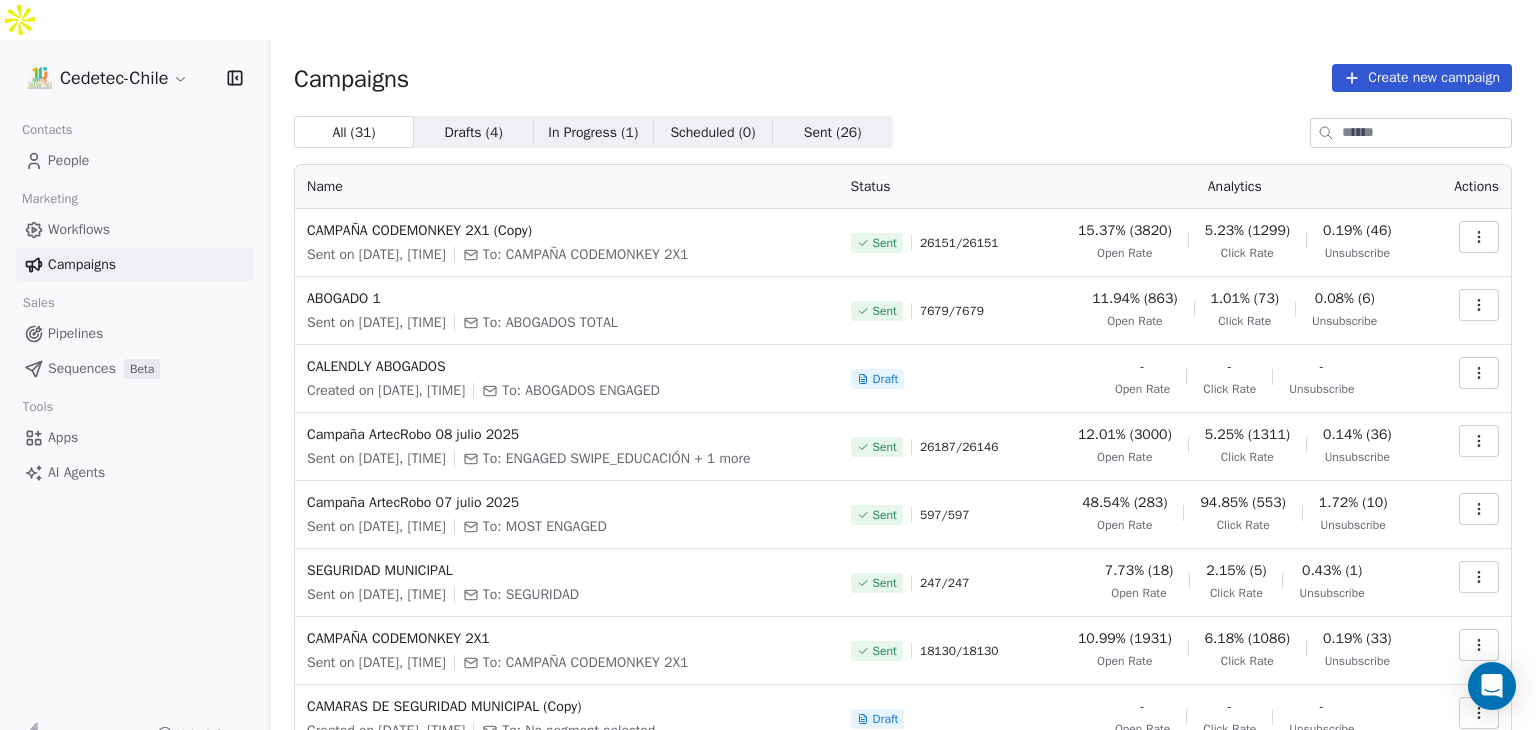 click on "People" at bounding box center [68, 160] 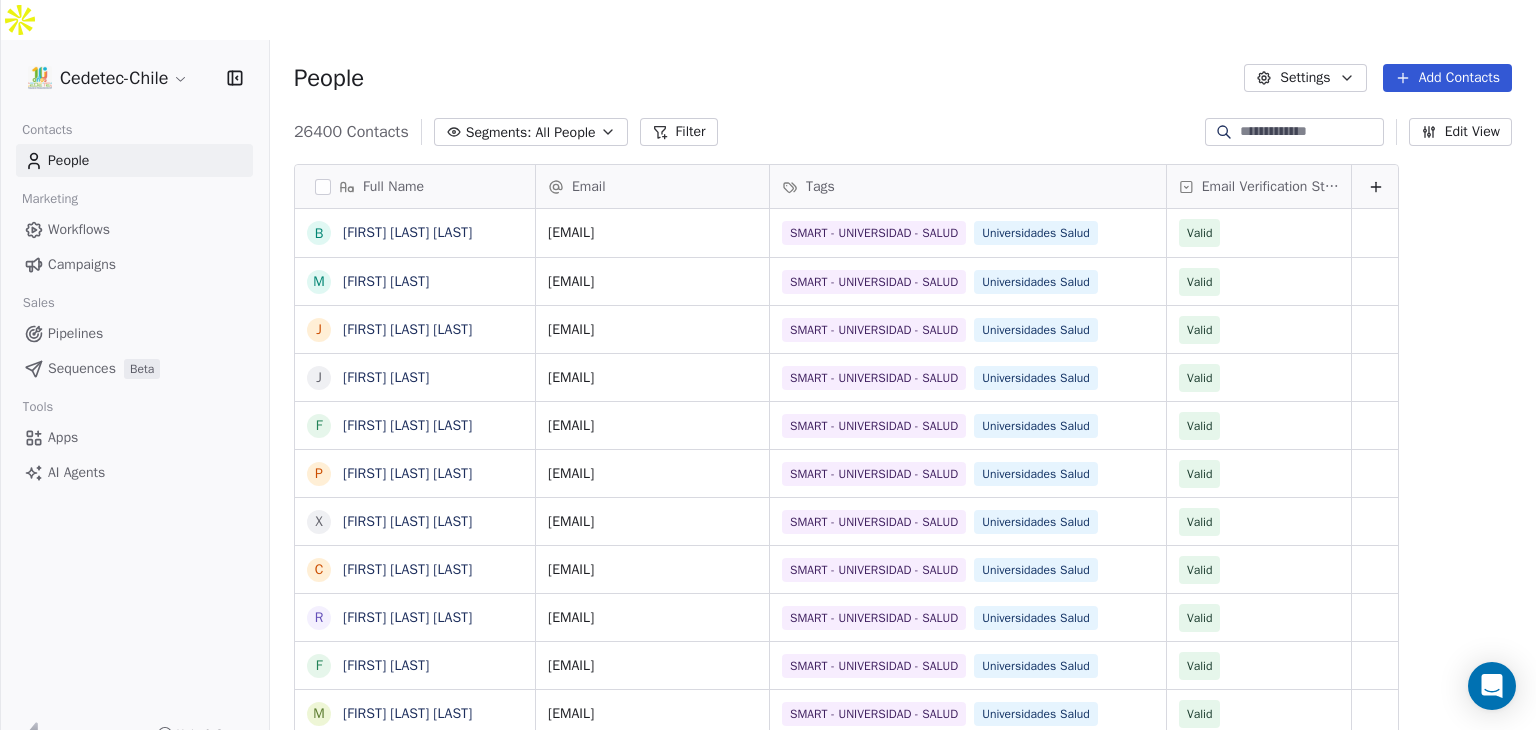 scroll, scrollTop: 16, scrollLeft: 16, axis: both 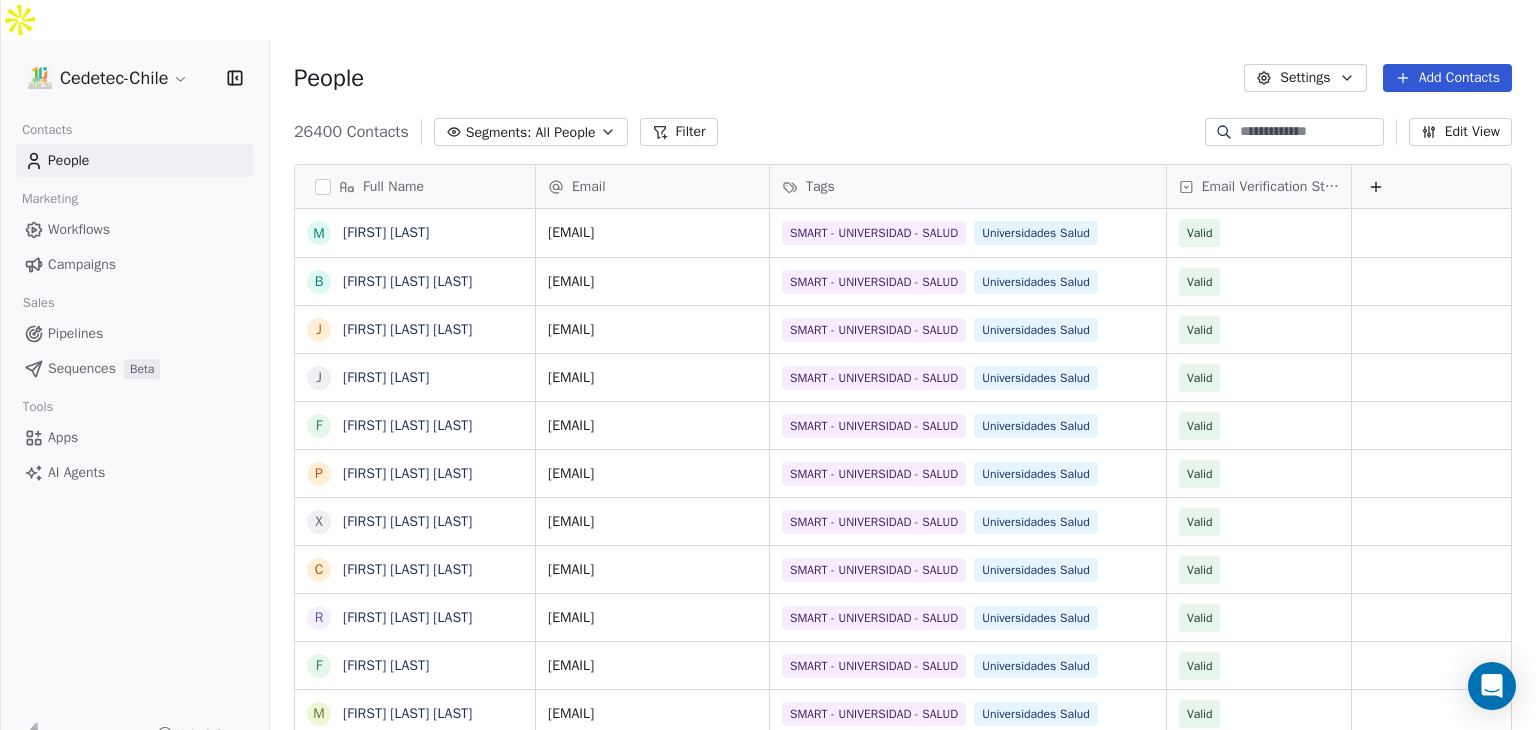 click 